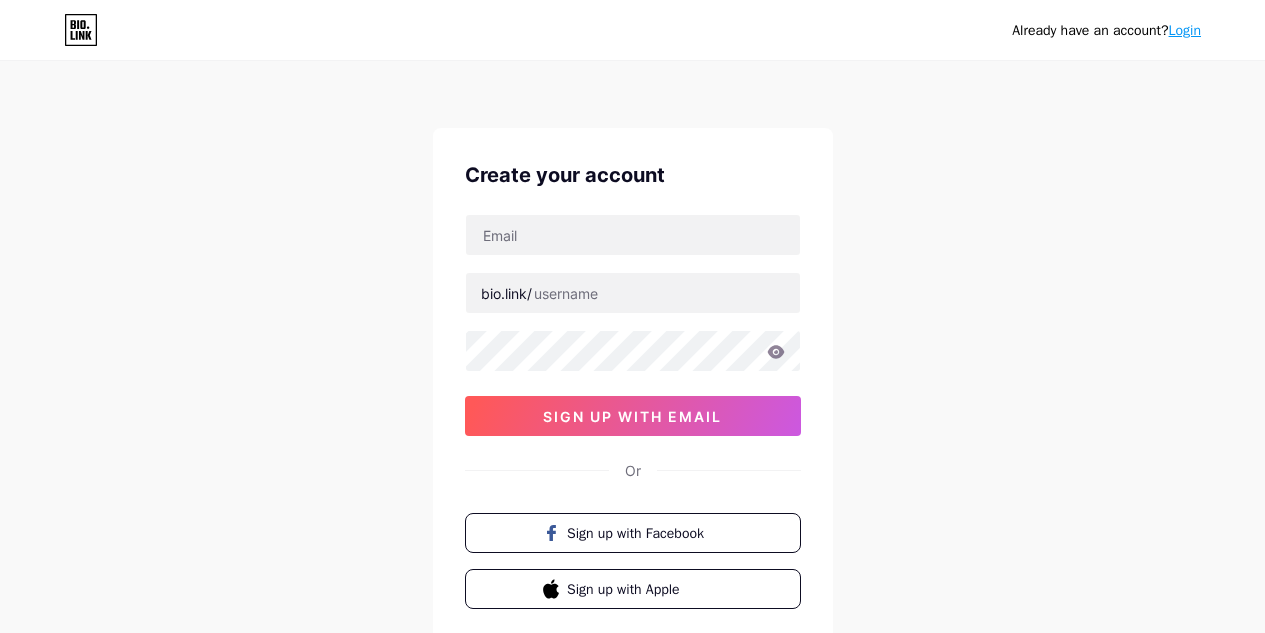 scroll, scrollTop: 0, scrollLeft: 0, axis: both 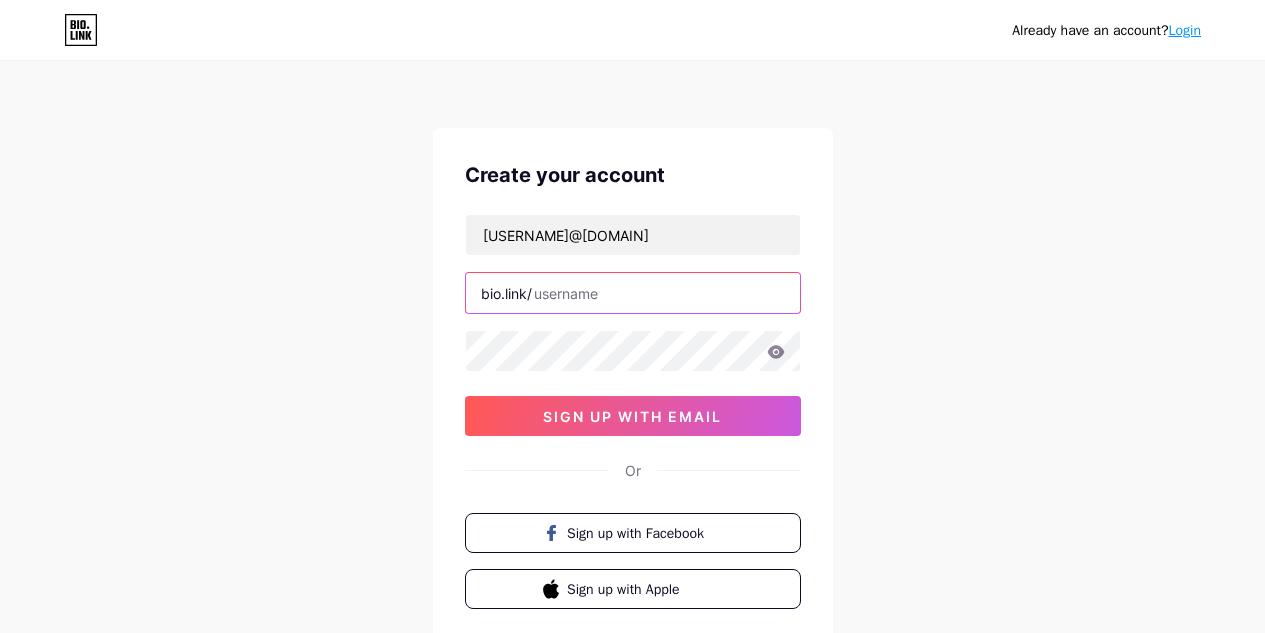 click at bounding box center (633, 293) 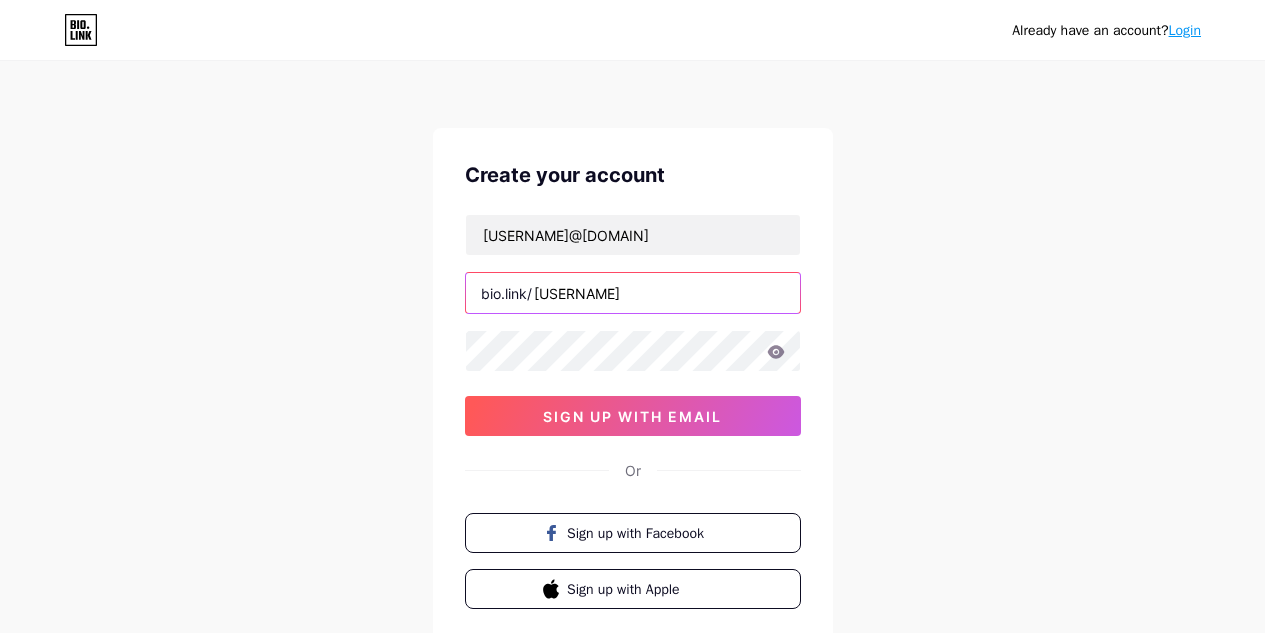 type on "[USERNAME]" 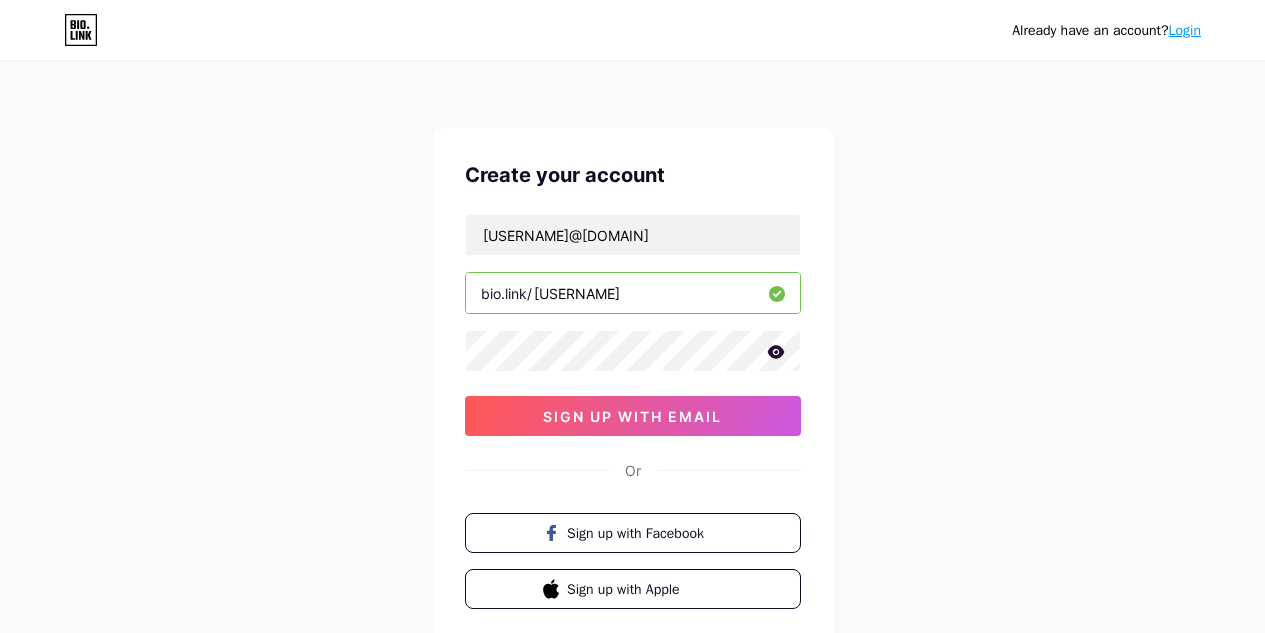 click 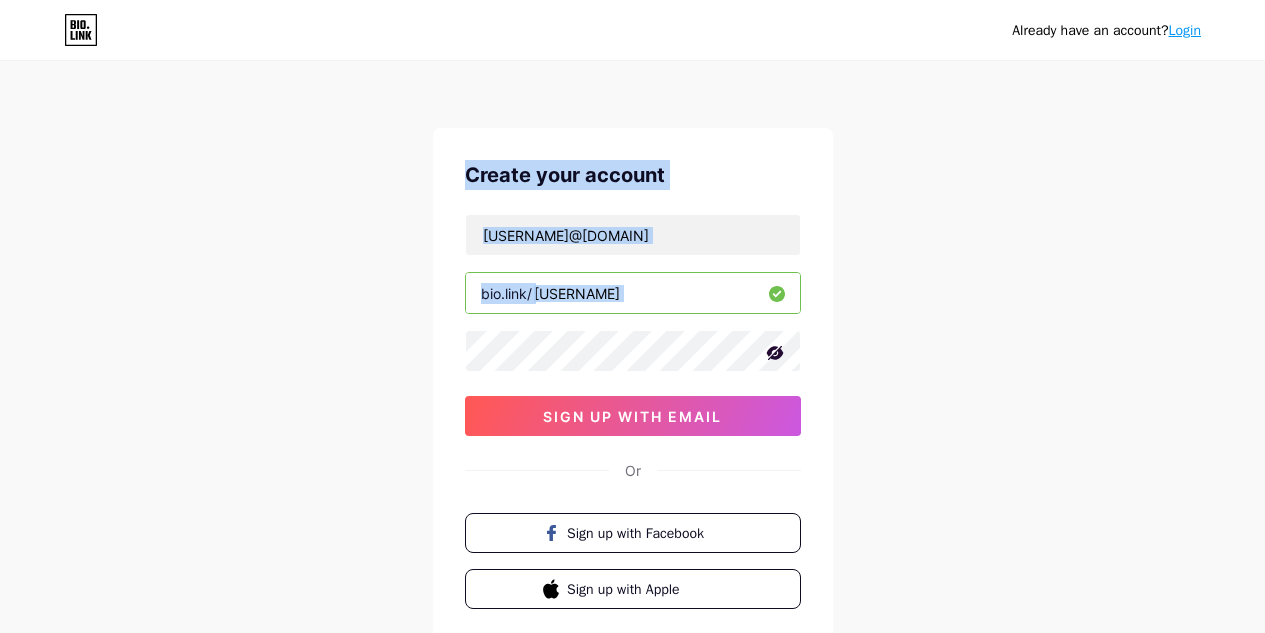 drag, startPoint x: 27, startPoint y: 0, endPoint x: 288, endPoint y: 161, distance: 306.6627 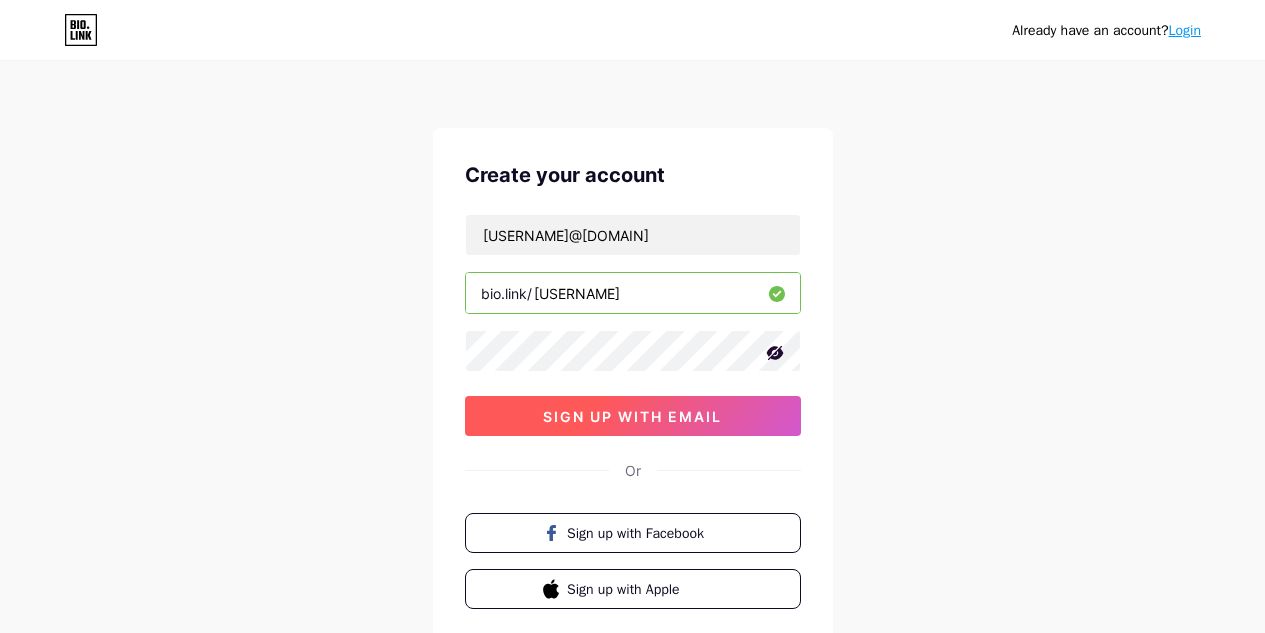 click on "sign up with email" at bounding box center (633, 416) 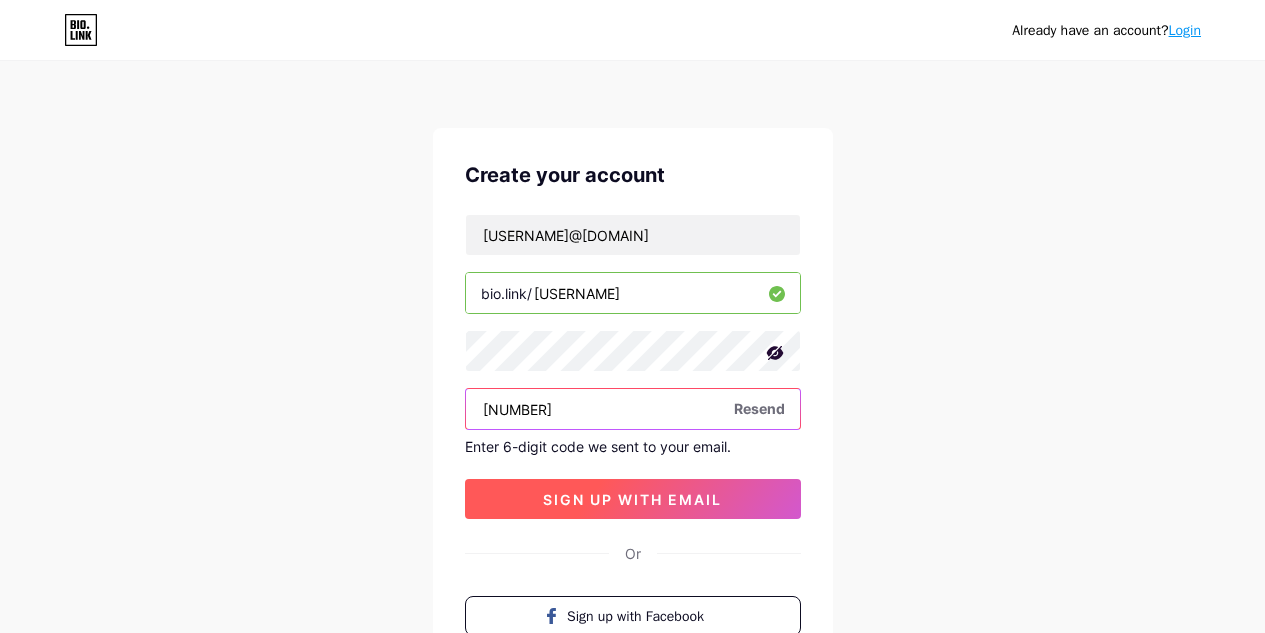 type on "[NUMBER]" 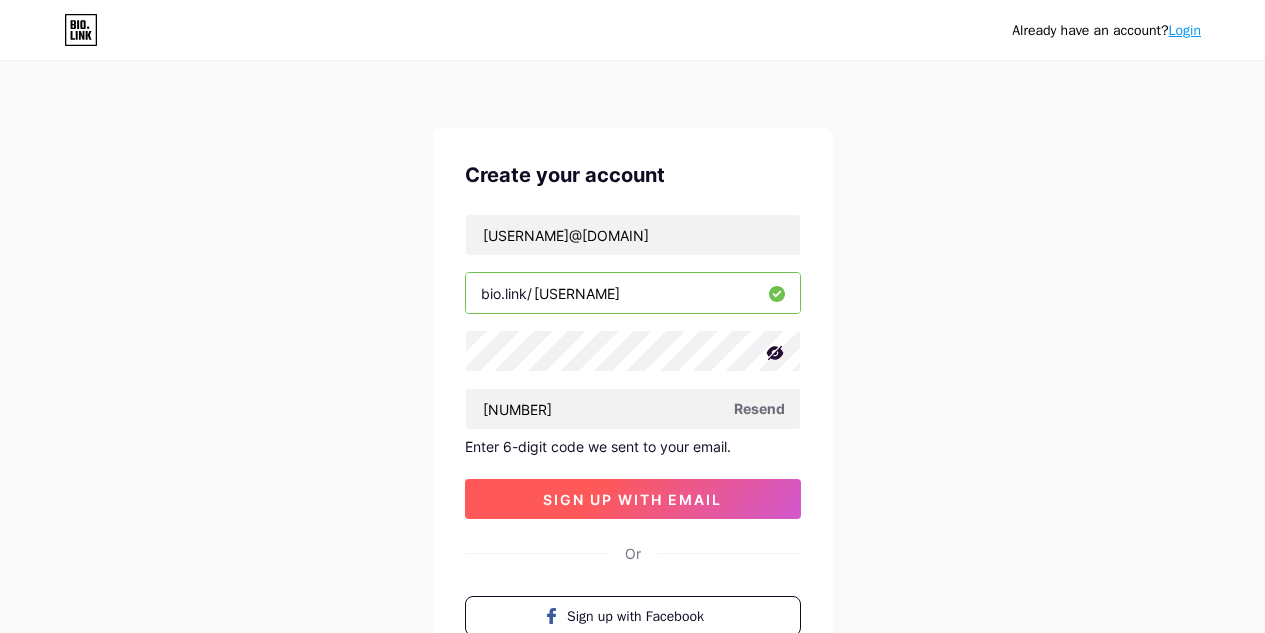 click on "sign up with email" at bounding box center (632, 499) 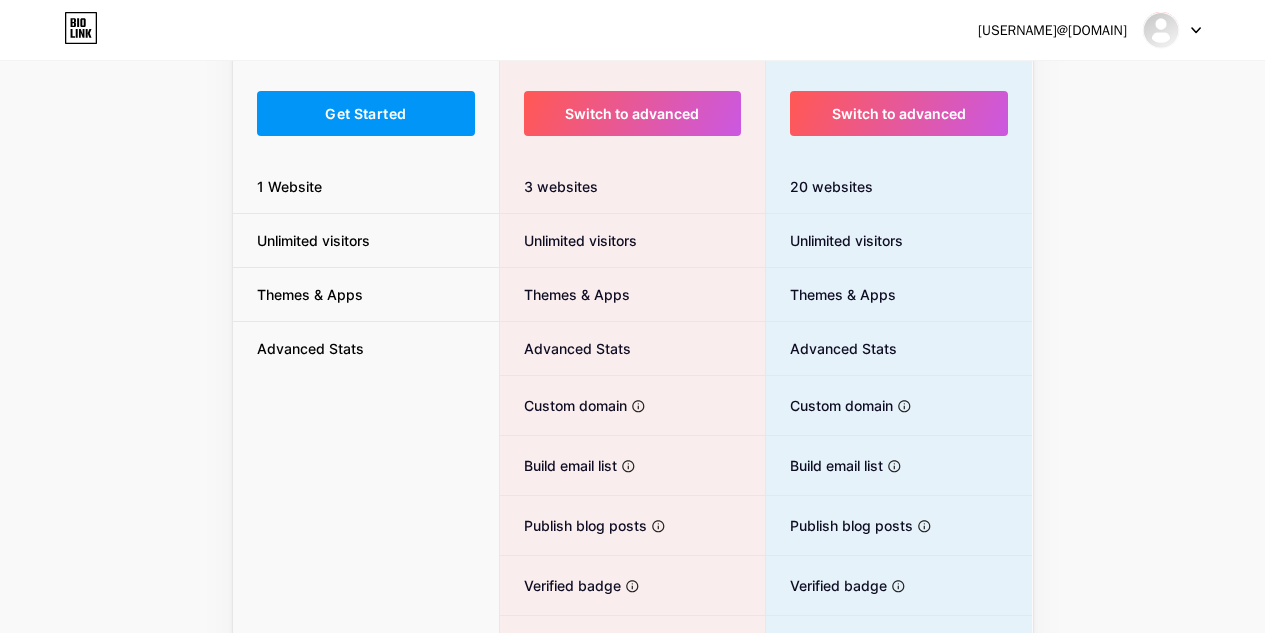 scroll, scrollTop: 100, scrollLeft: 0, axis: vertical 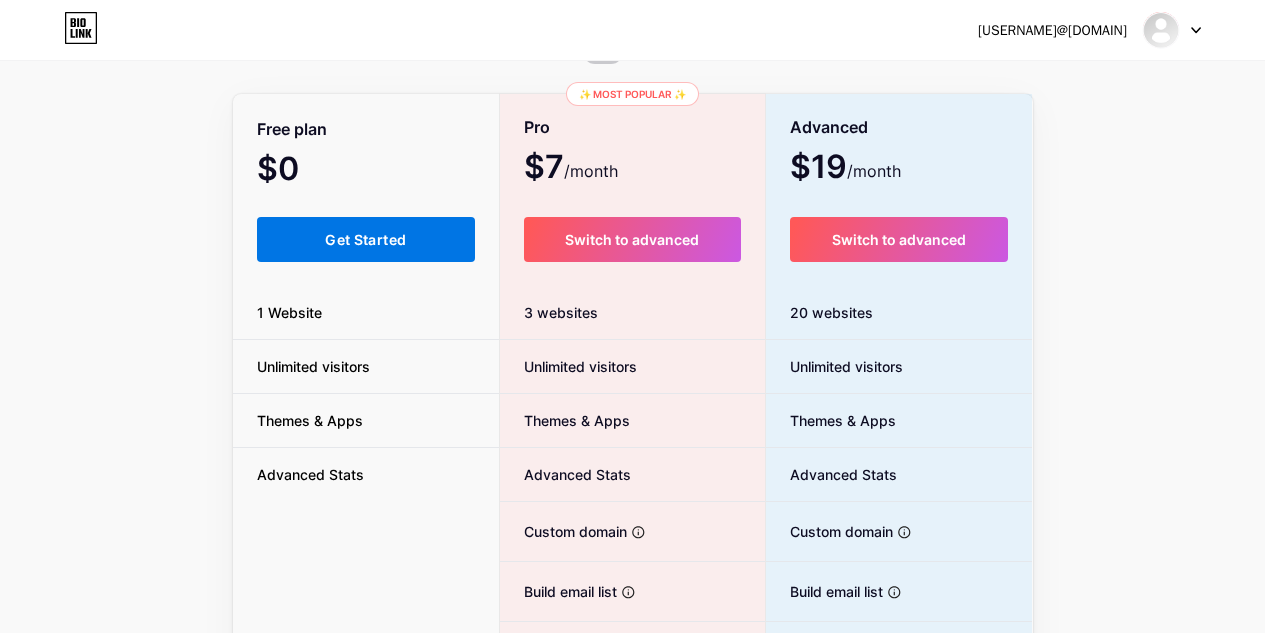 click on "Get Started" at bounding box center (366, 239) 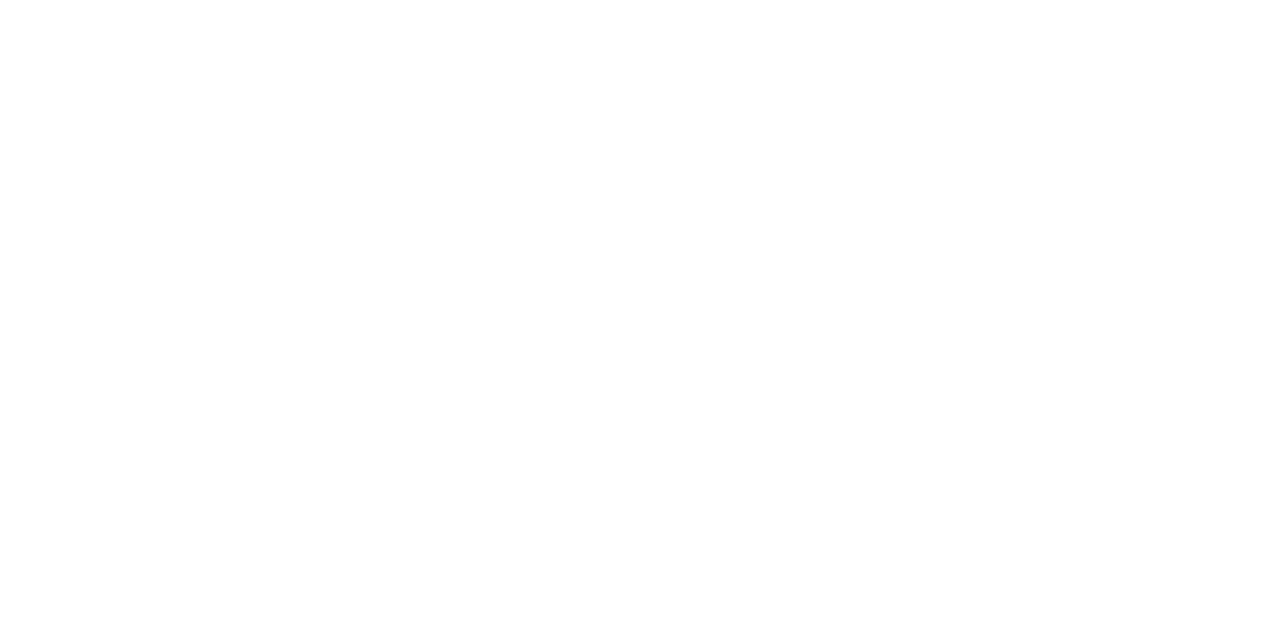 scroll, scrollTop: 0, scrollLeft: 0, axis: both 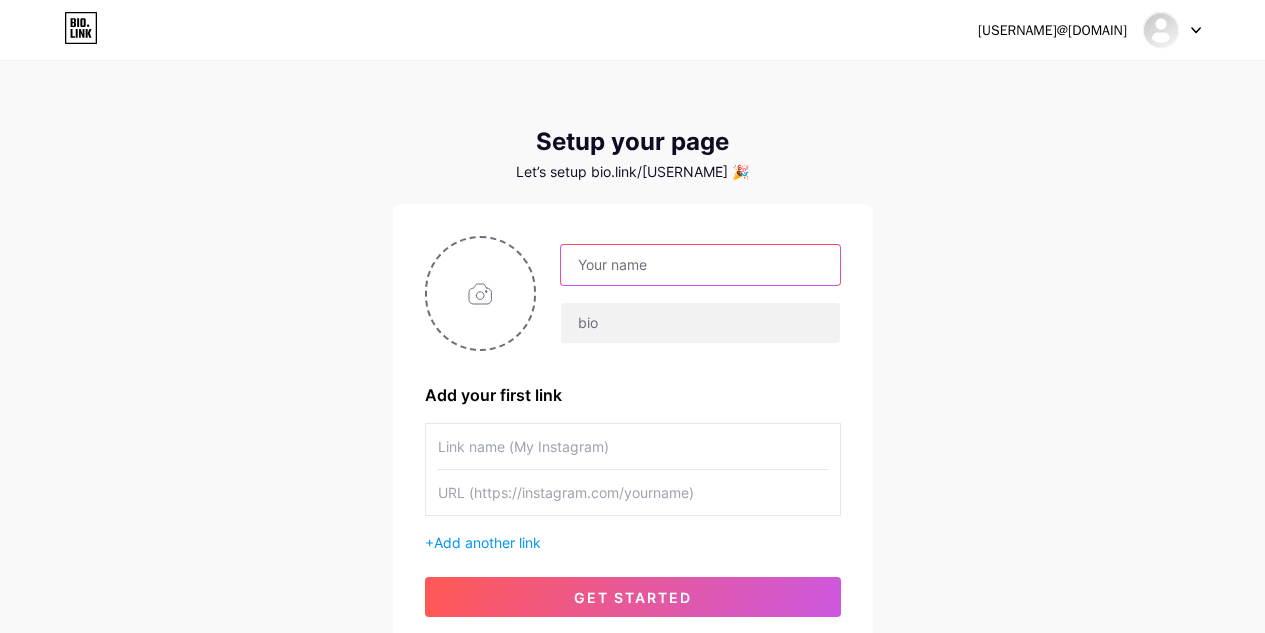 click at bounding box center [700, 265] 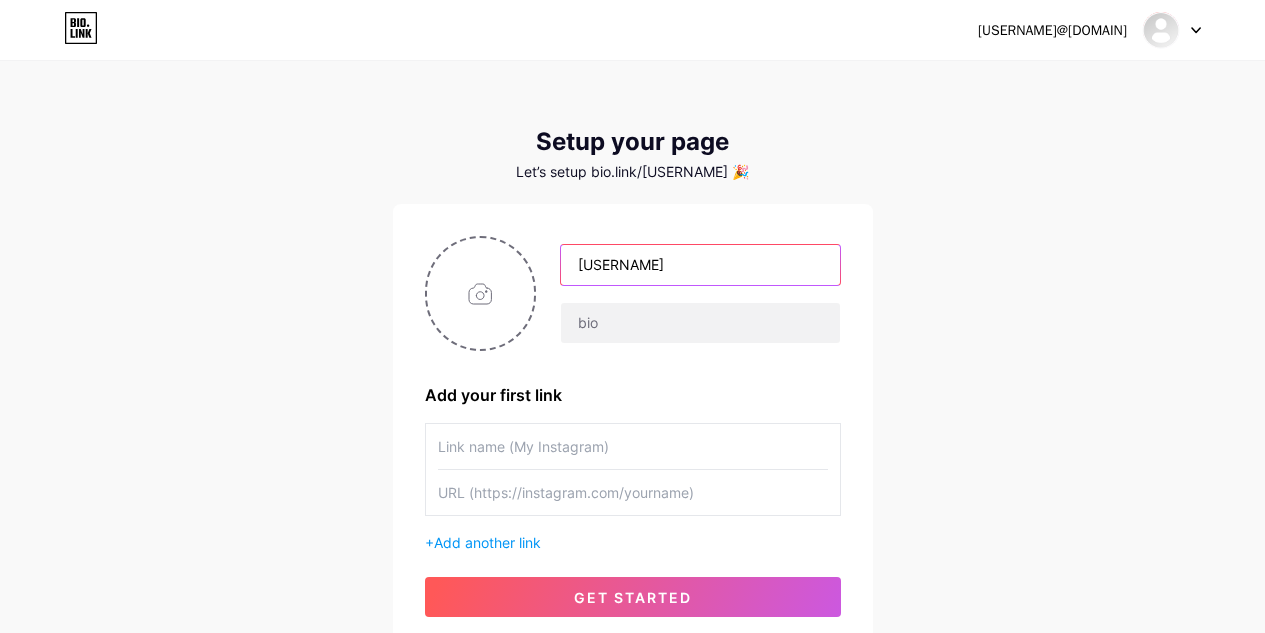 type on "[USERNAME]" 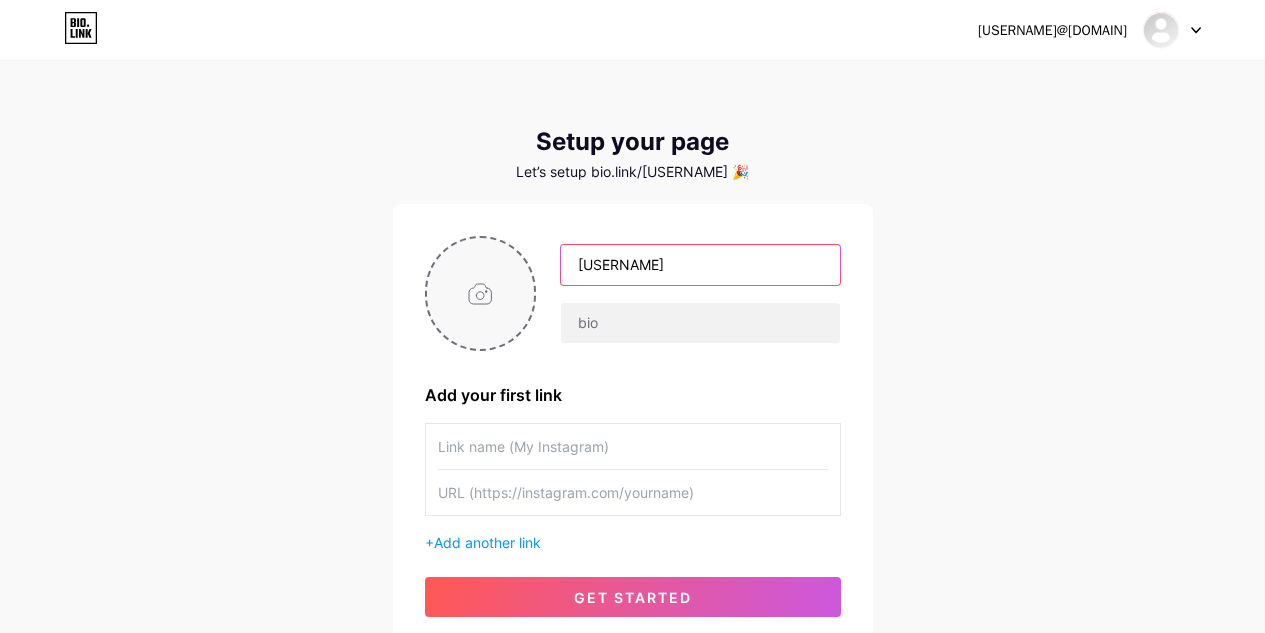 drag, startPoint x: 715, startPoint y: 260, endPoint x: 504, endPoint y: 276, distance: 211.60576 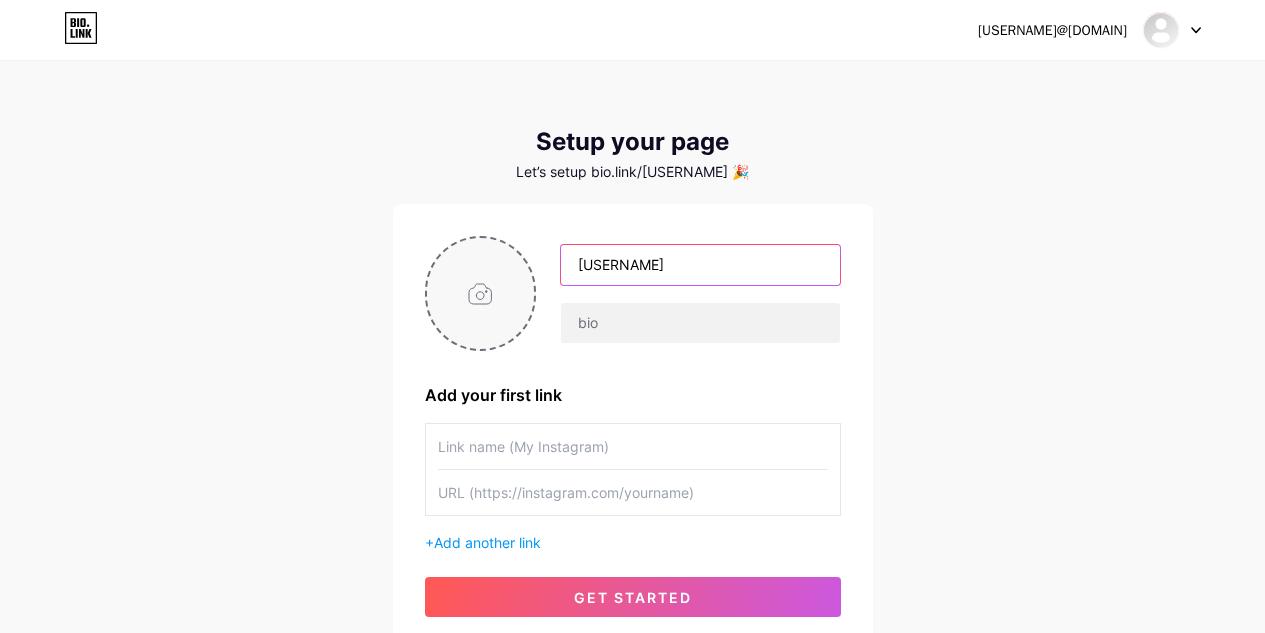 click on "[USERNAME]" at bounding box center [633, 293] 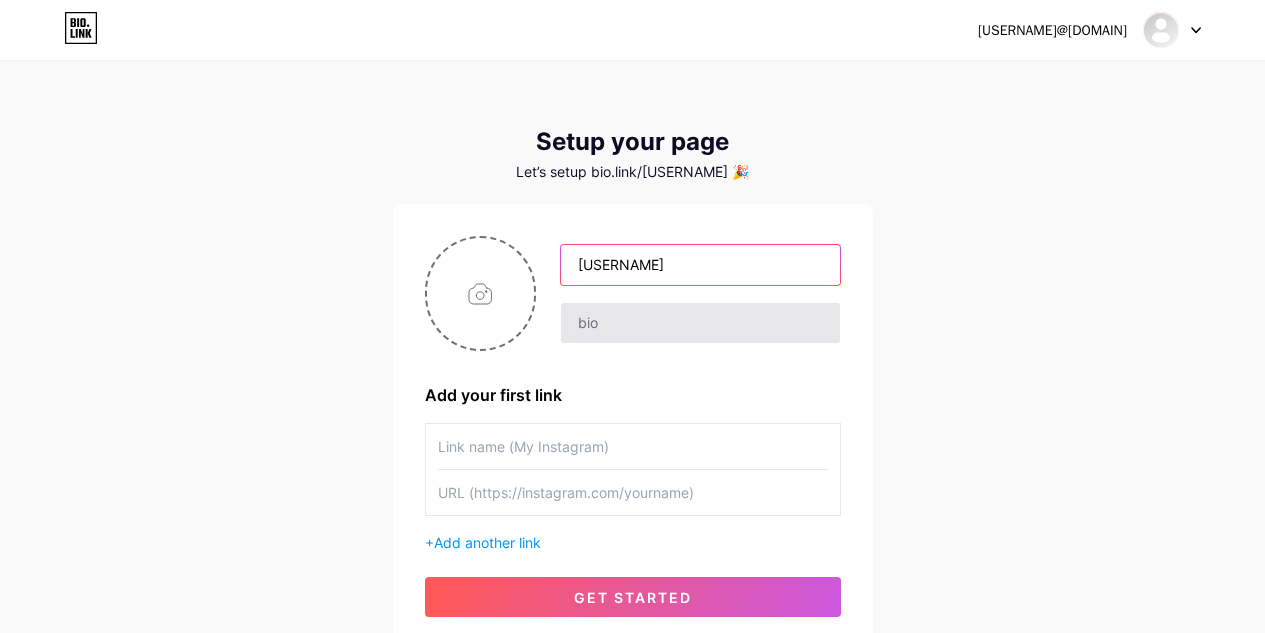type on "[USERNAME]" 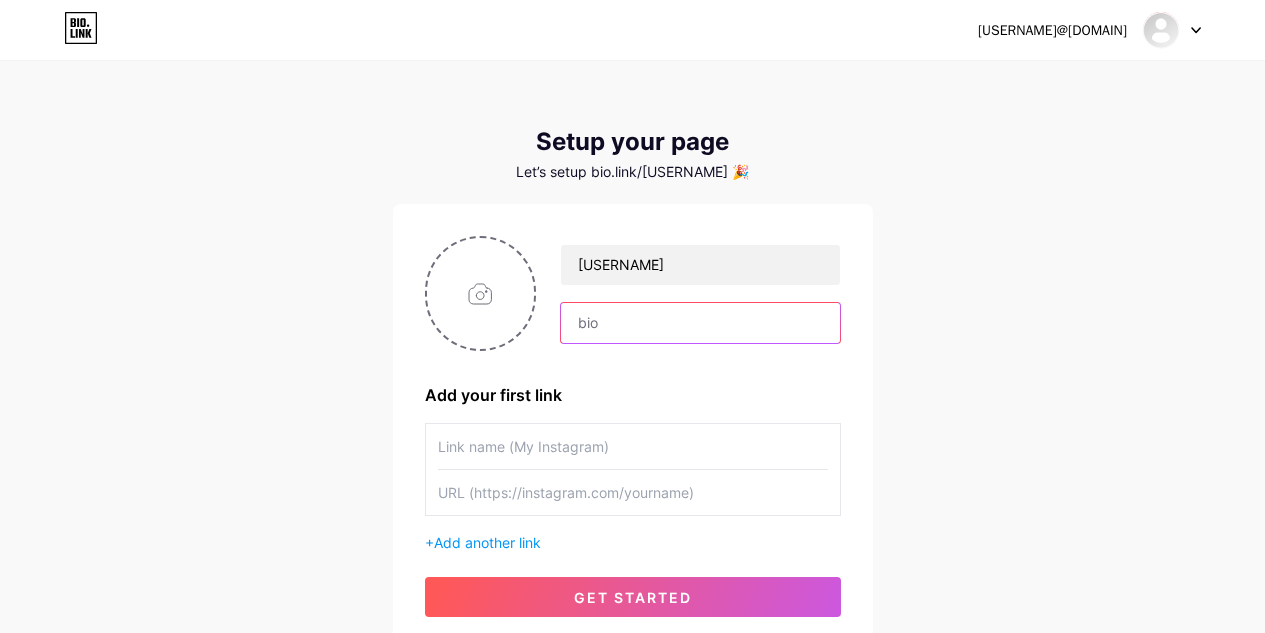 click at bounding box center [700, 323] 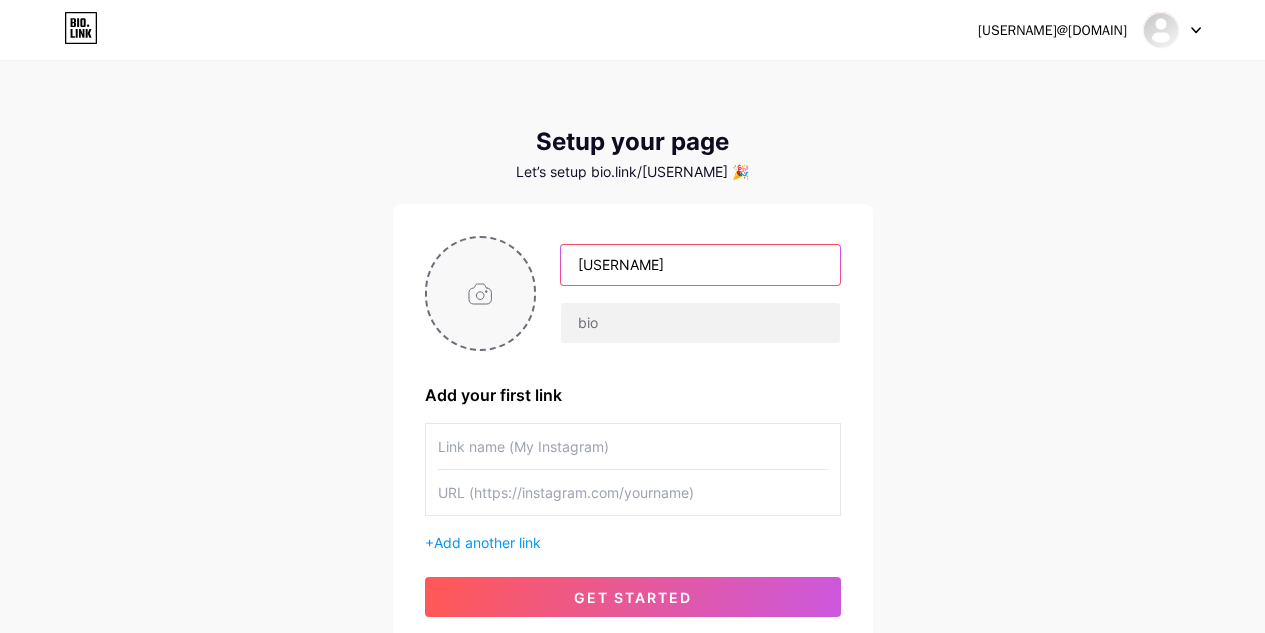 drag, startPoint x: 676, startPoint y: 276, endPoint x: 523, endPoint y: 273, distance: 153.0294 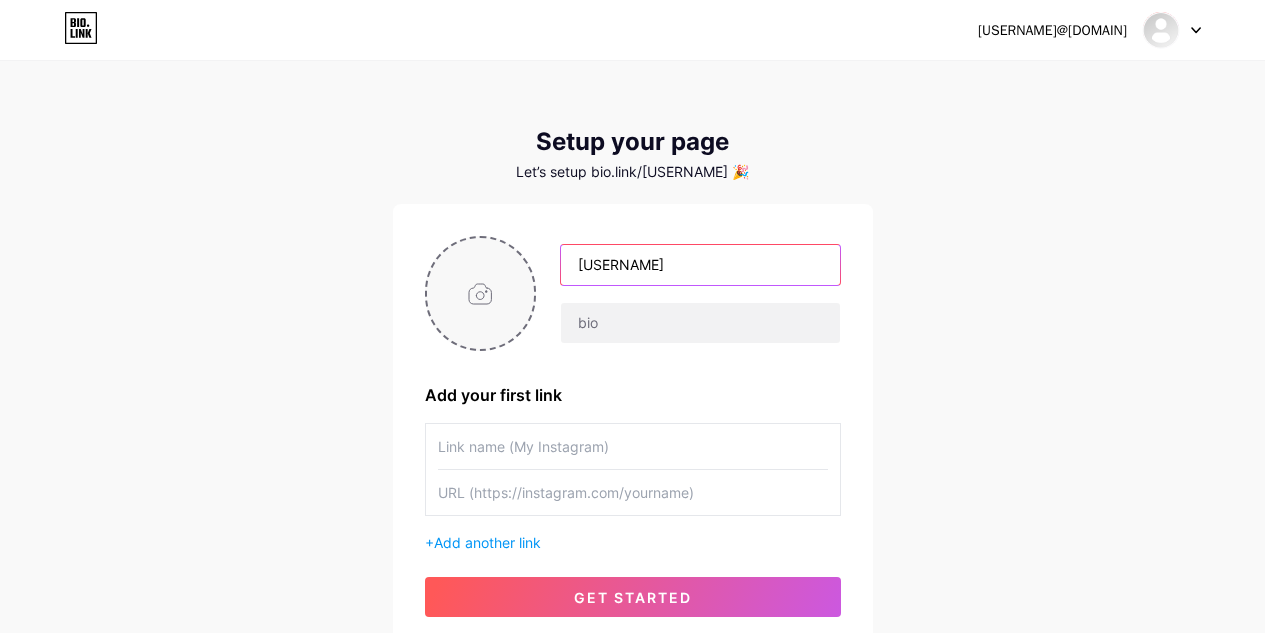 click on "[USERNAME]" at bounding box center (633, 293) 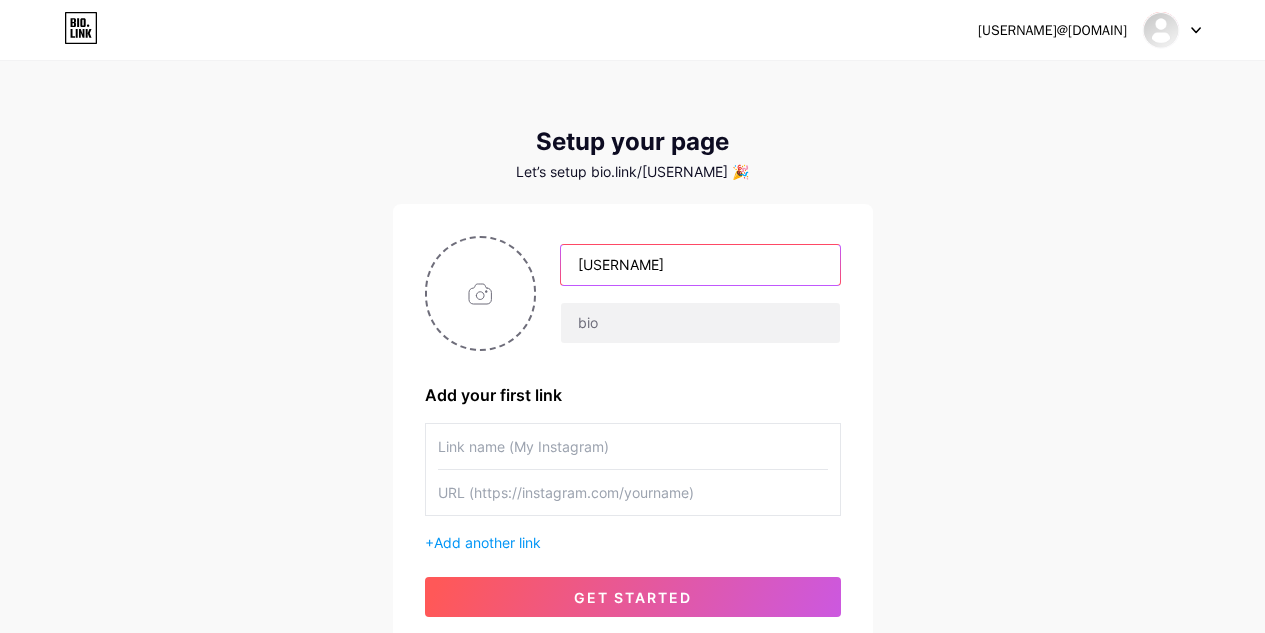 click on "[USERNAME]" at bounding box center (700, 265) 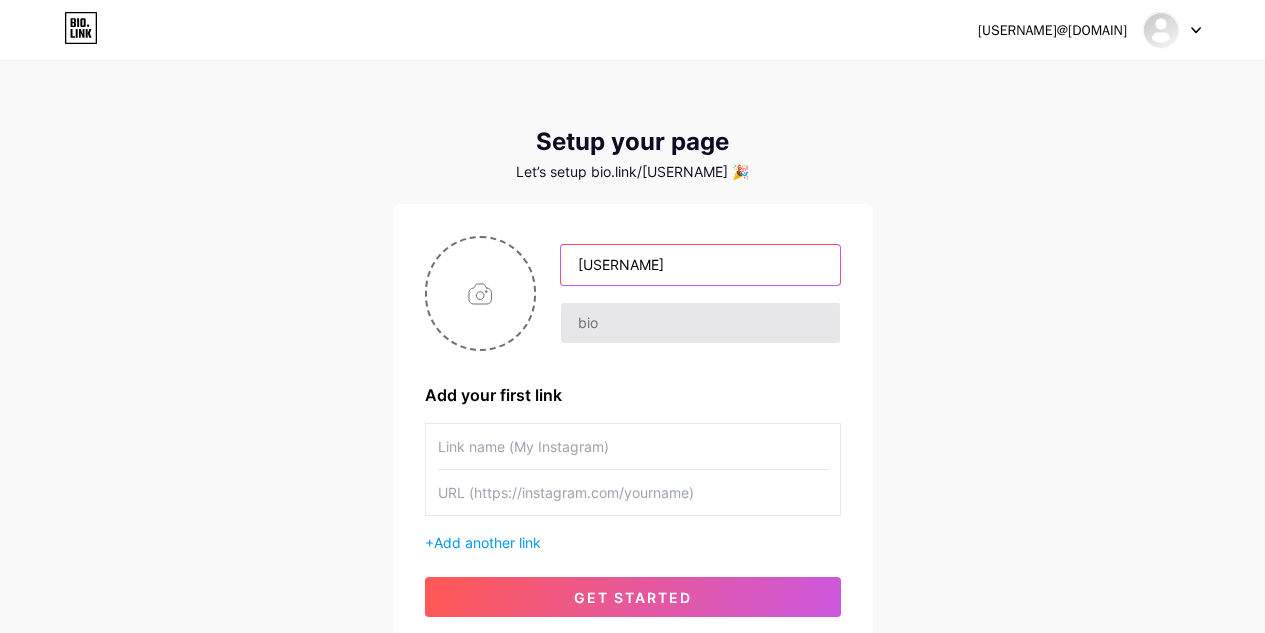 type on "[USERNAME]" 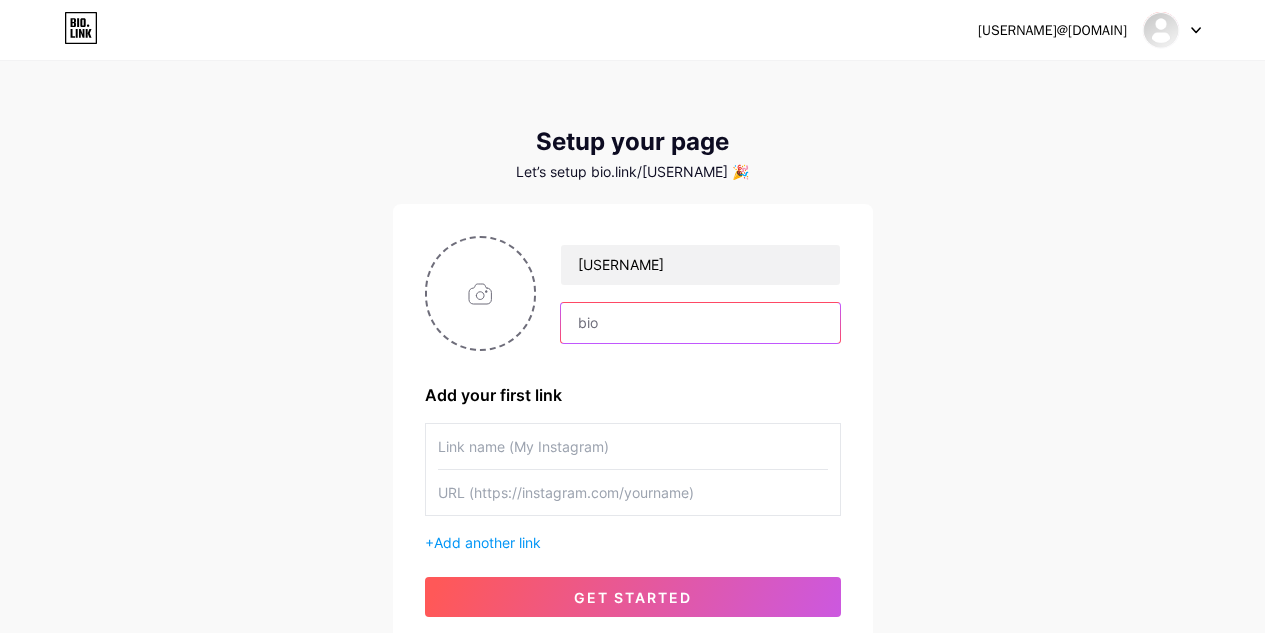 click at bounding box center [700, 323] 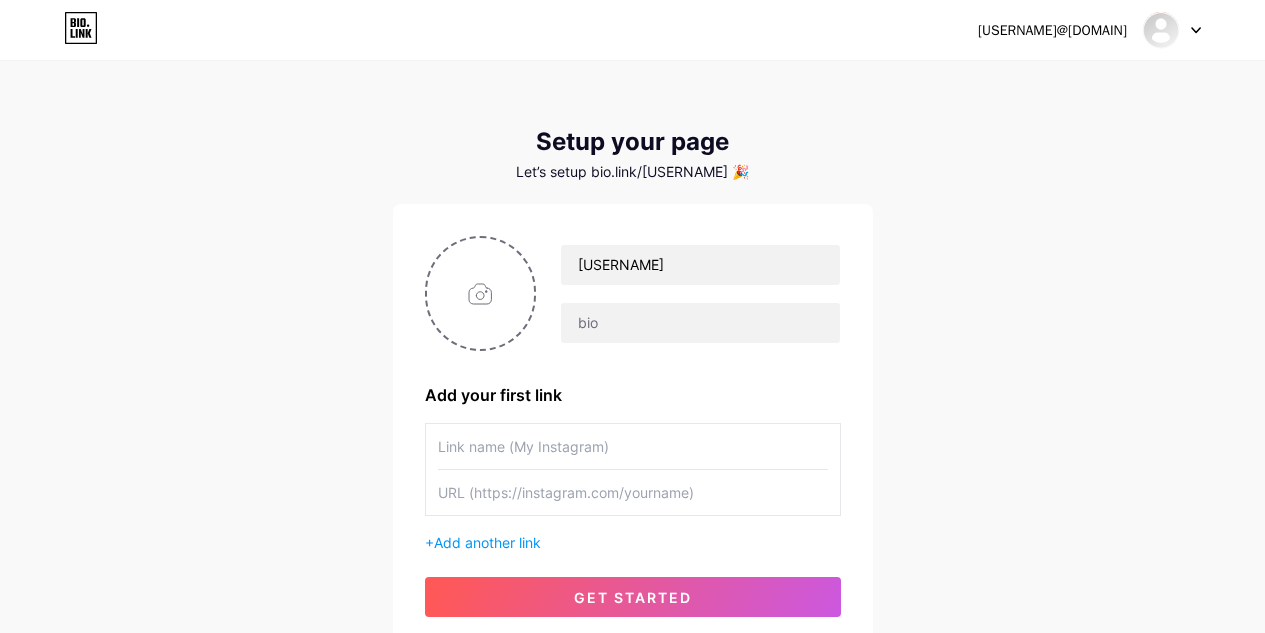 drag, startPoint x: 742, startPoint y: 450, endPoint x: 560, endPoint y: 461, distance: 182.3321 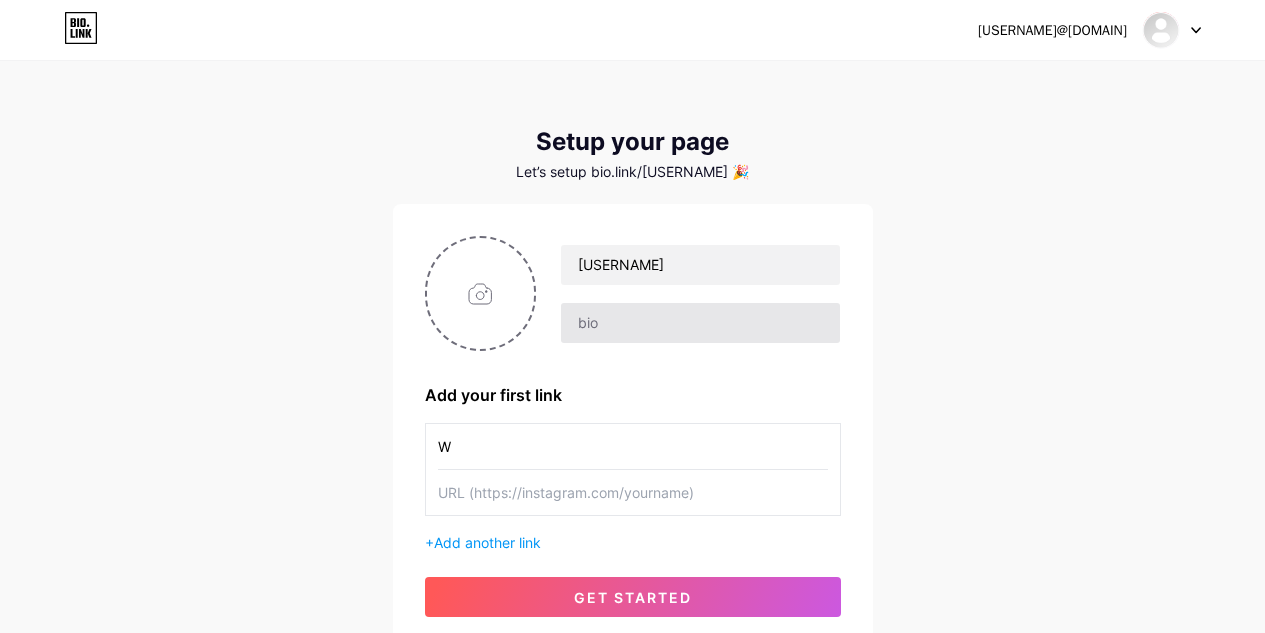 type on "W" 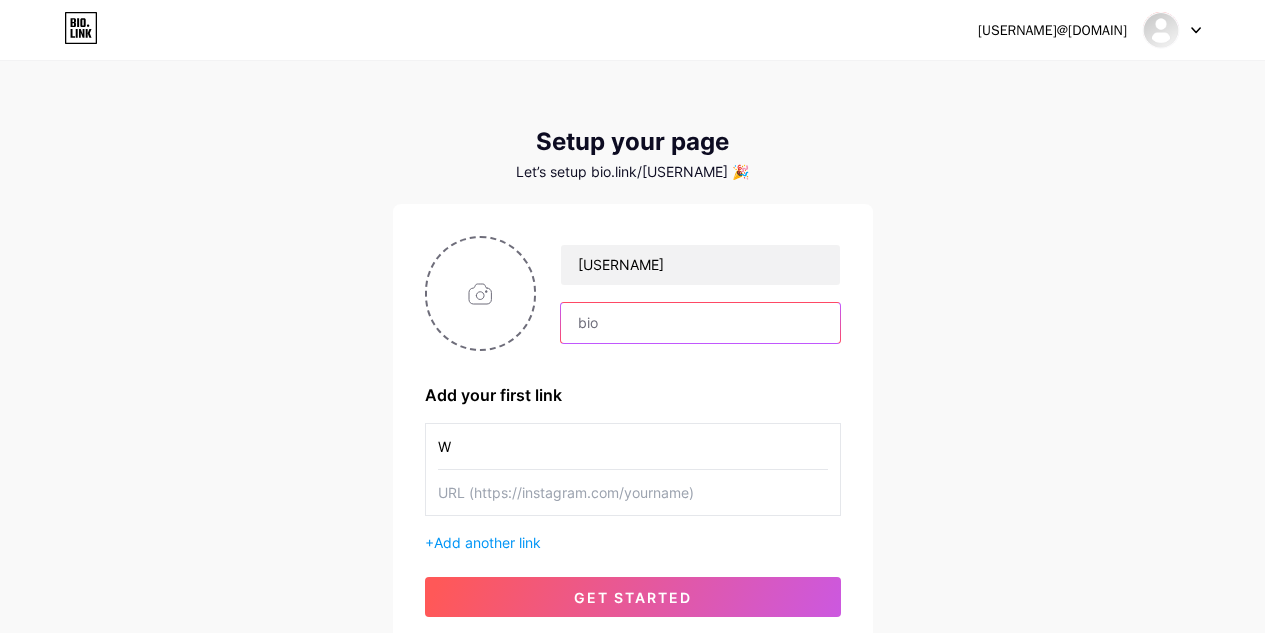 click at bounding box center [700, 323] 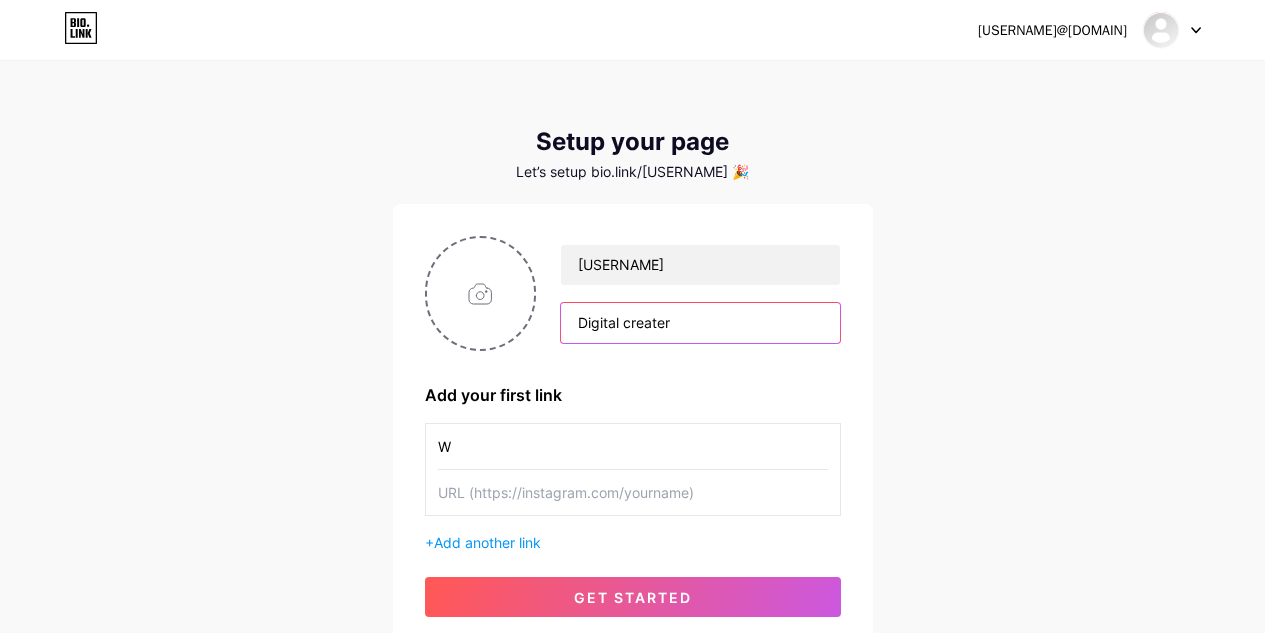 type on "Digital creater" 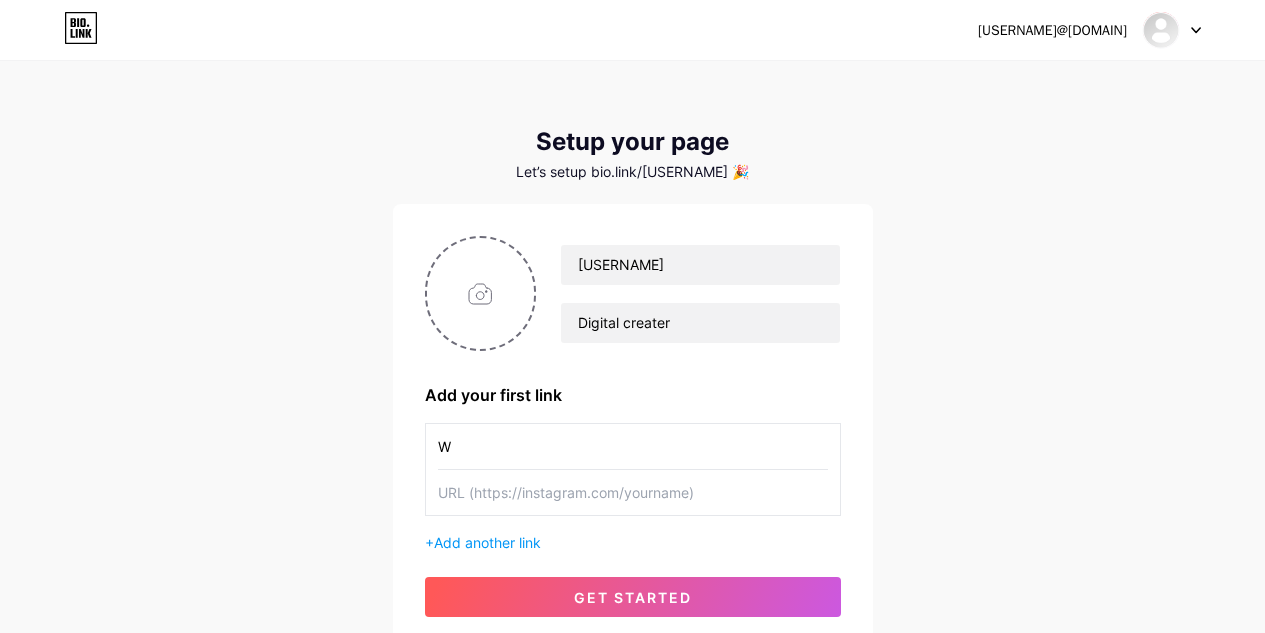 click on "W" at bounding box center [633, 446] 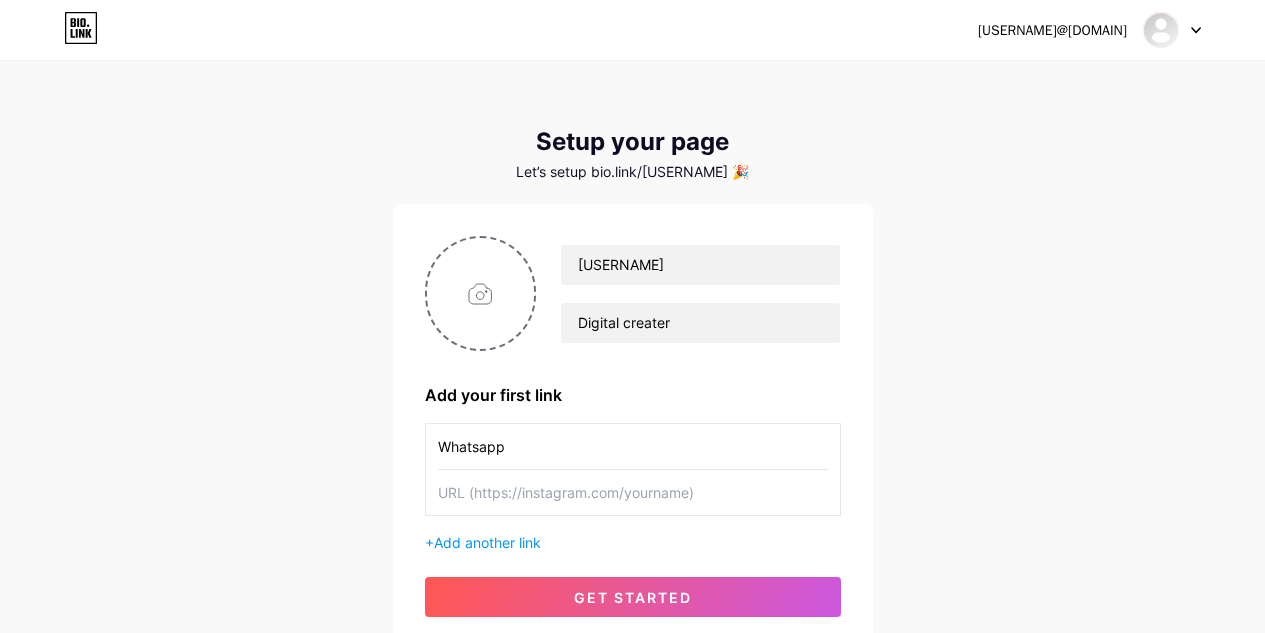 type on "Whatsapp" 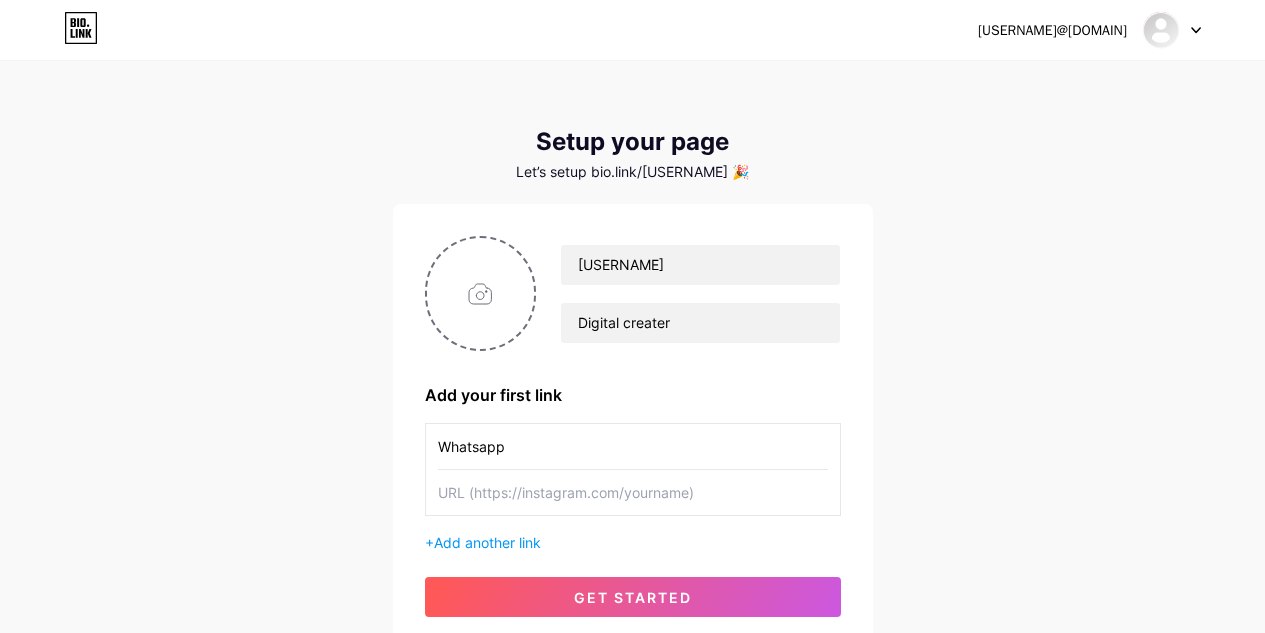 click at bounding box center (633, 492) 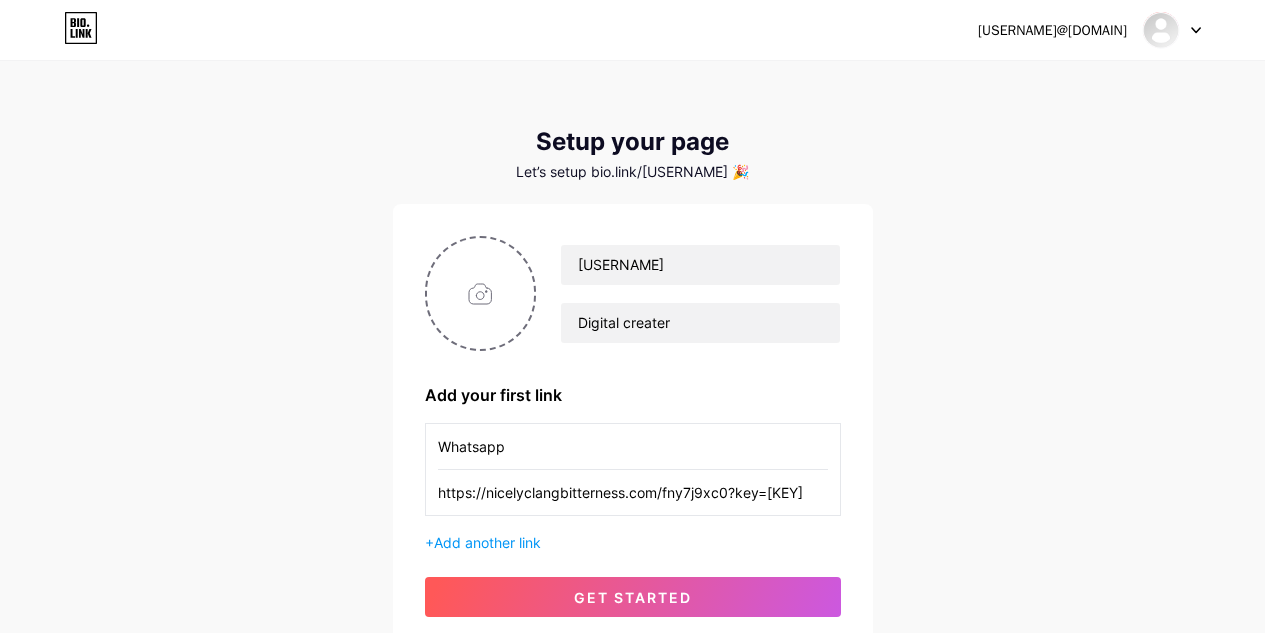 scroll, scrollTop: 0, scrollLeft: 207, axis: horizontal 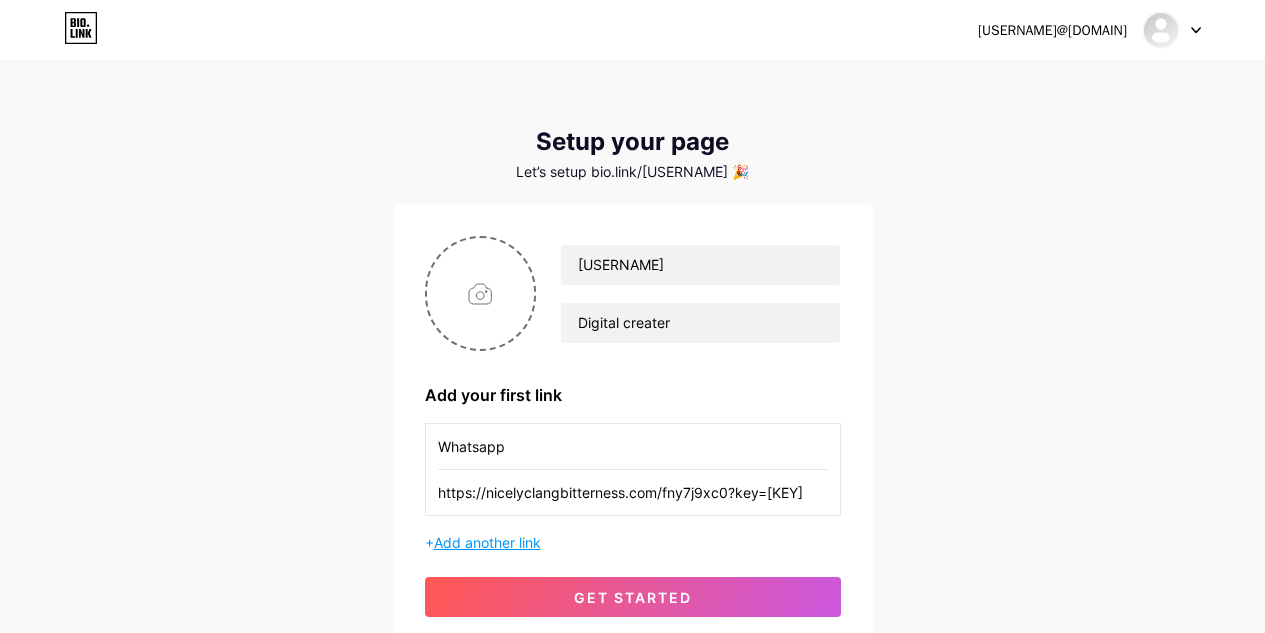 type on "https://nicelyclangbitterness.com/fny7j9xc0?key=[KEY]" 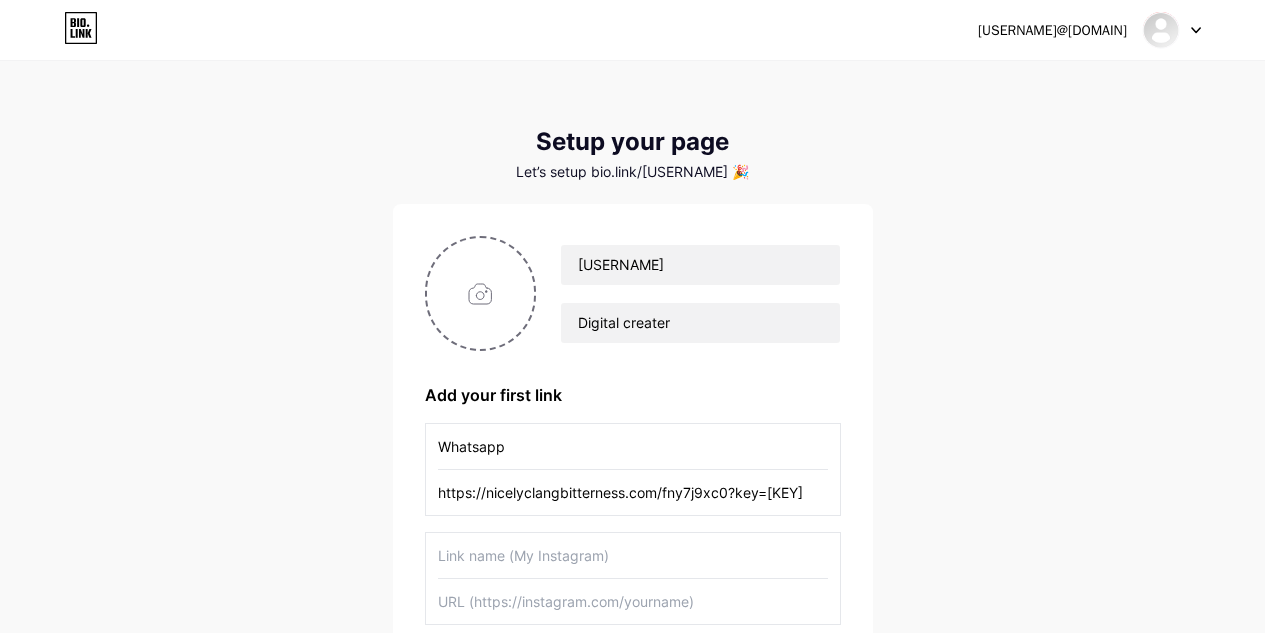 click at bounding box center (633, 555) 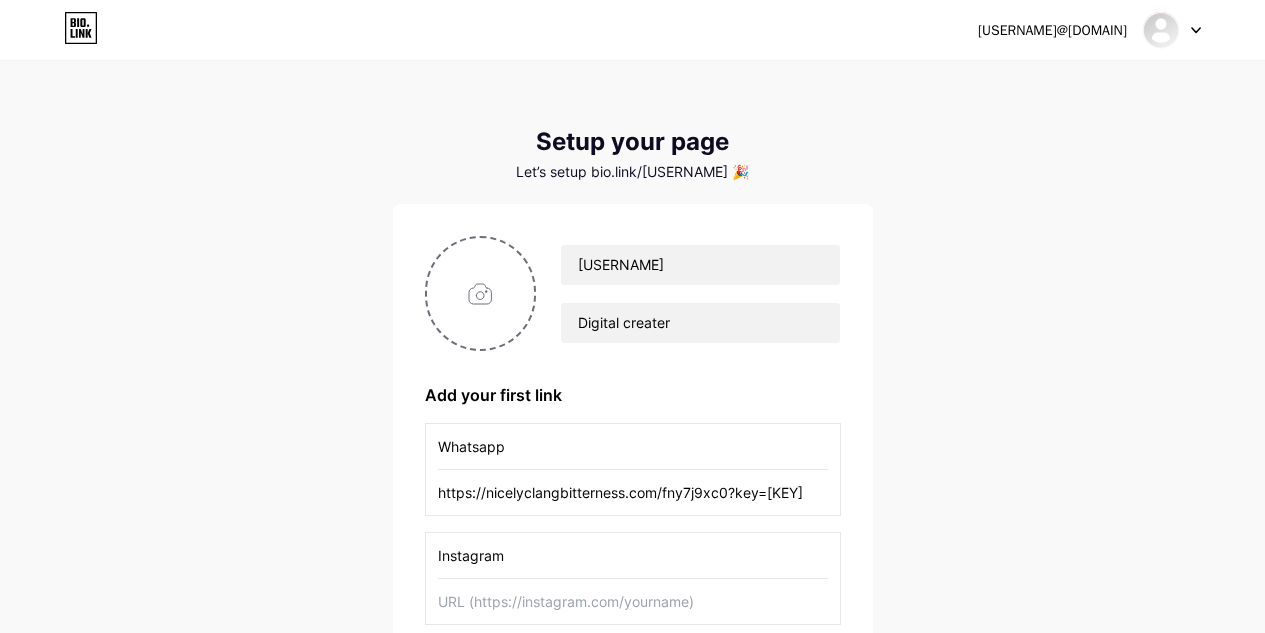 type on "Instagram" 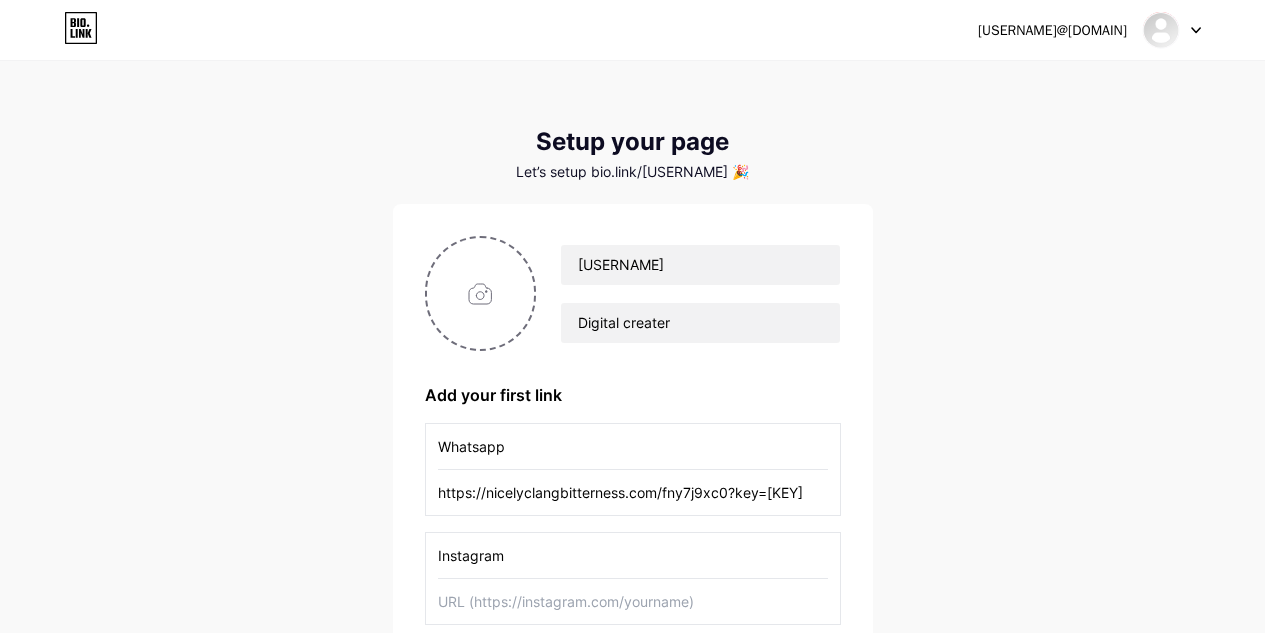 click at bounding box center [633, 601] 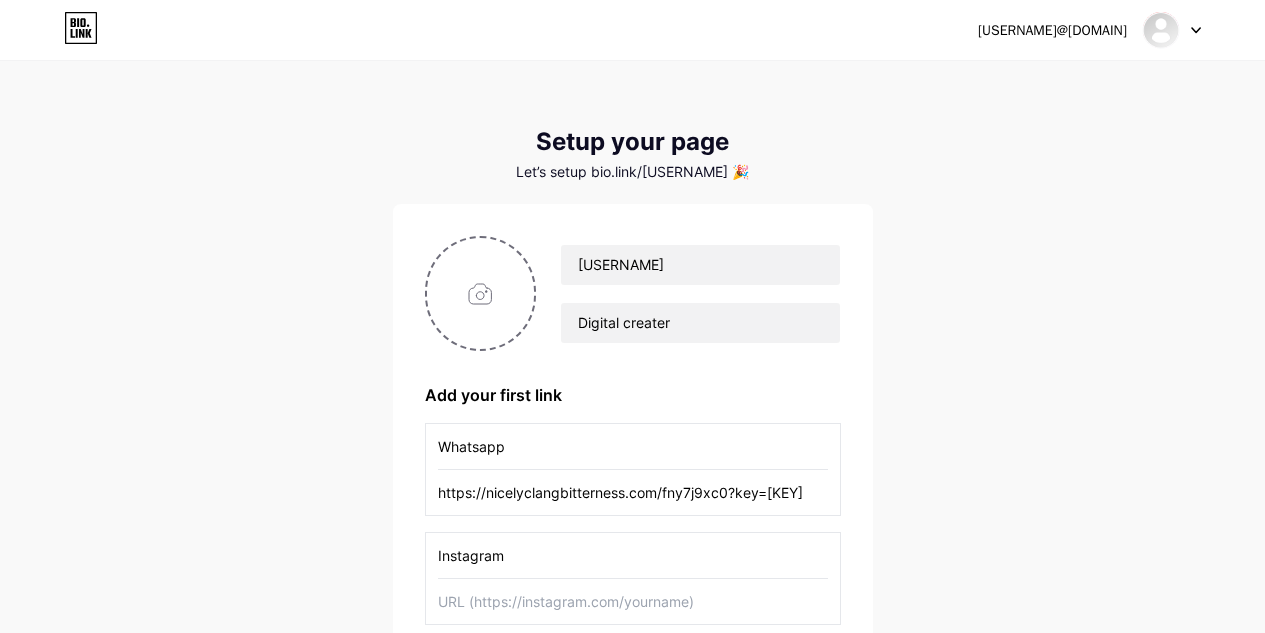paste on "https://maturitynotebookmotion.com/h6hzvnef?key=[KEY]" 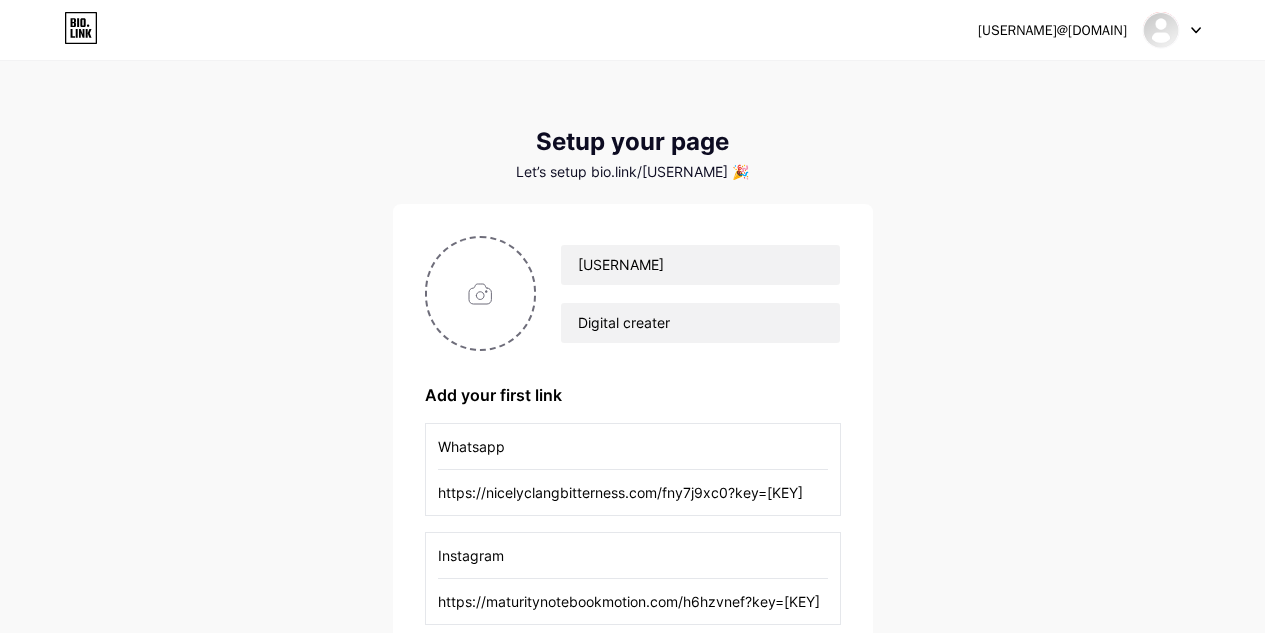 scroll, scrollTop: 0, scrollLeft: 213, axis: horizontal 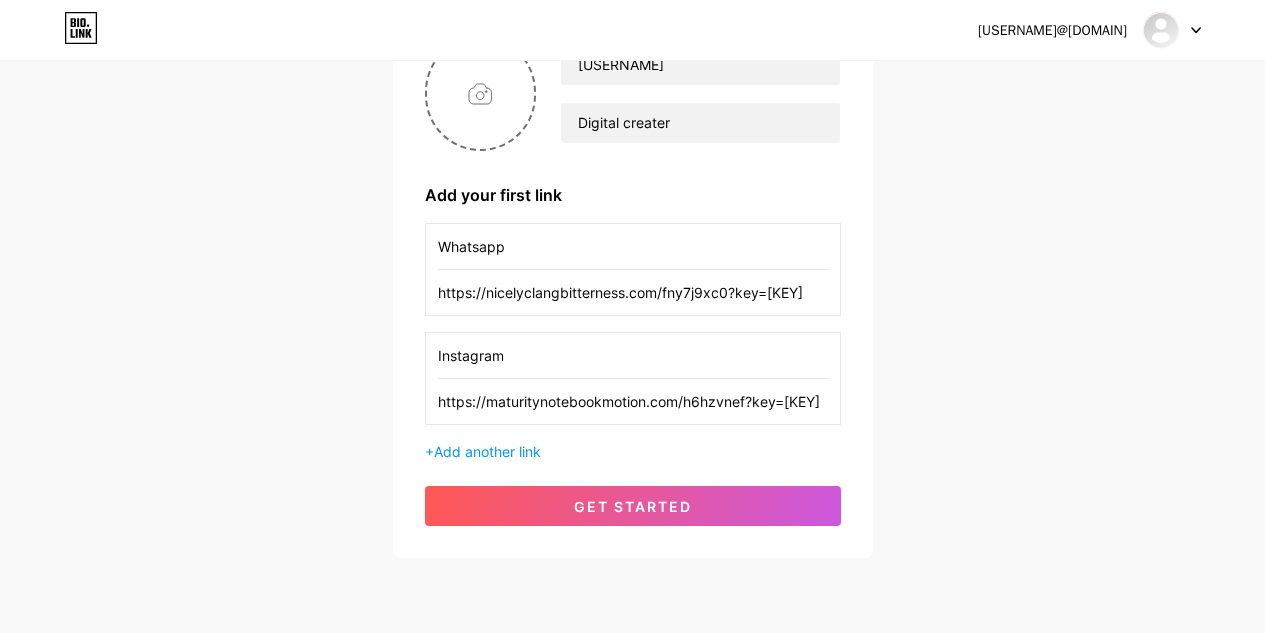 type on "https://maturitynotebookmotion.com/h6hzvnef?key=[KEY]" 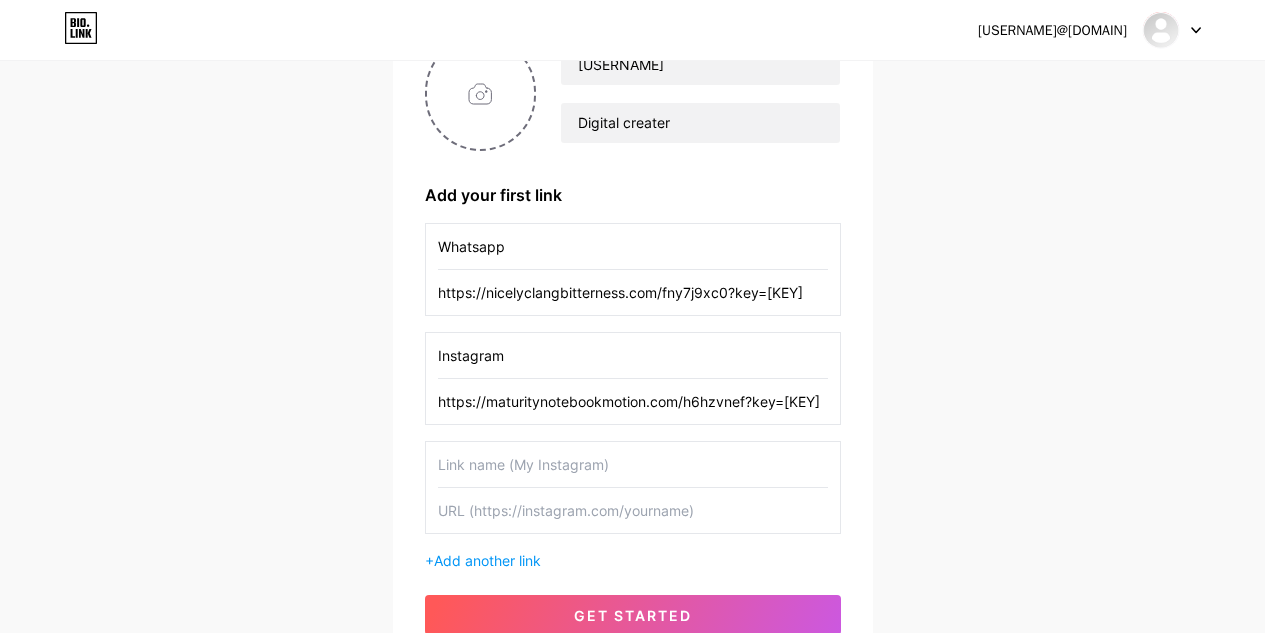click at bounding box center [633, 464] 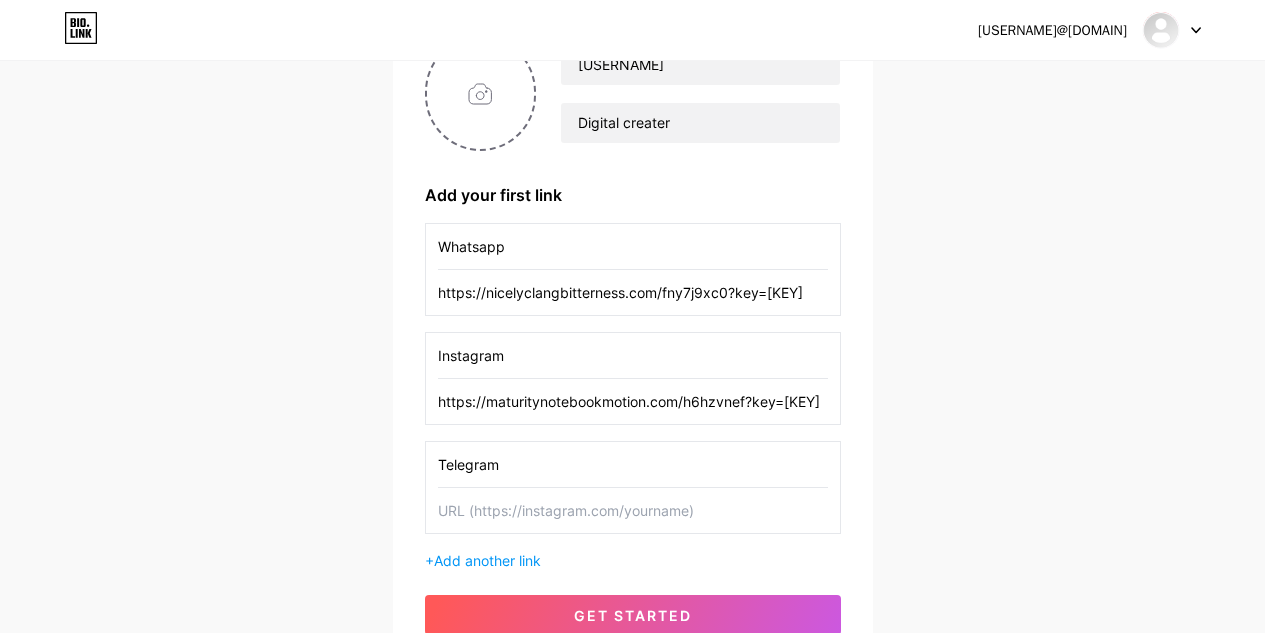 type on "Telegram" 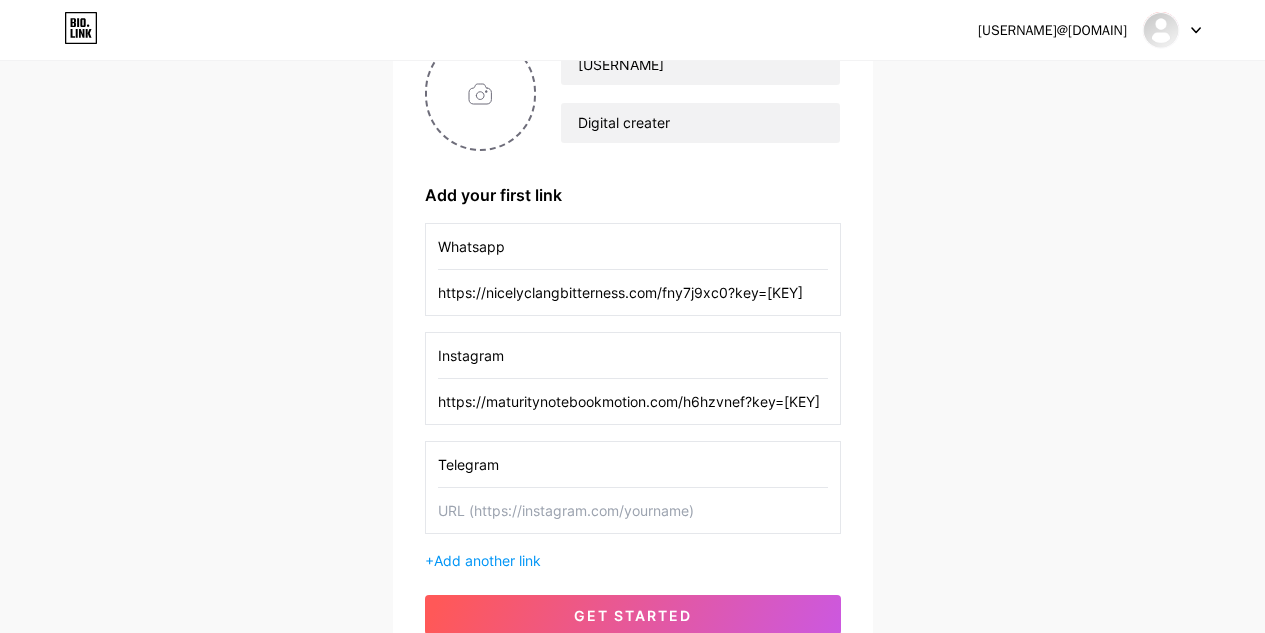 click at bounding box center [633, 510] 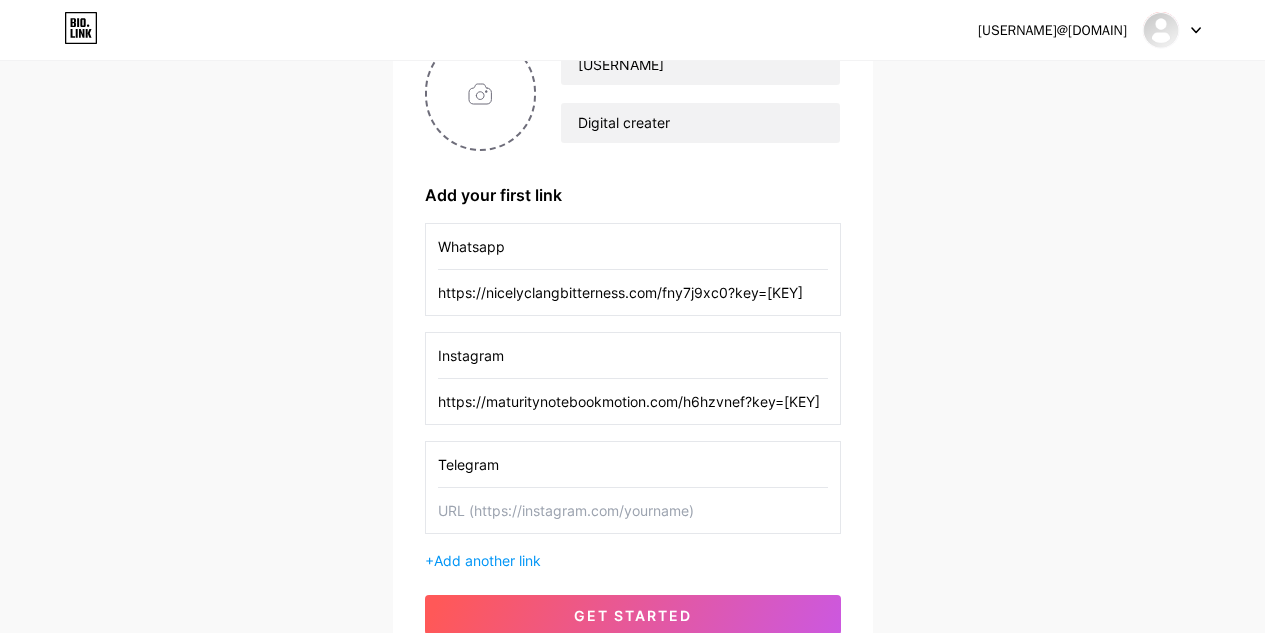 paste on "https://nicelyclangbitterness.com/zxevk0a5?key=[KEY]" 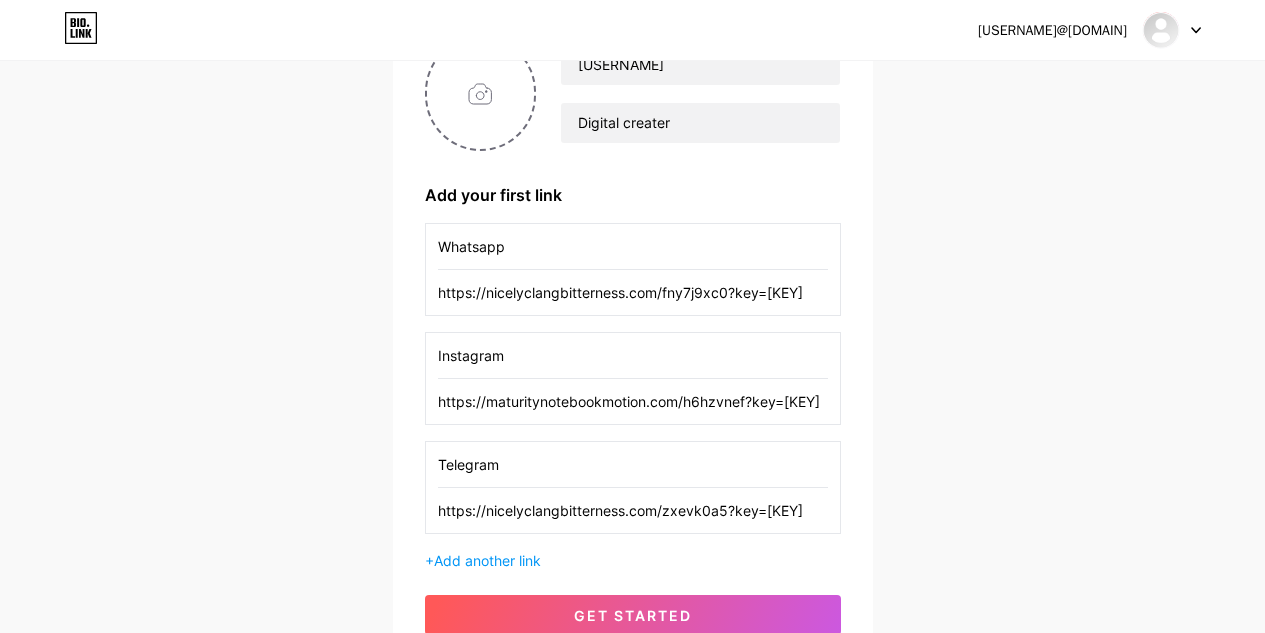 scroll, scrollTop: 0, scrollLeft: 186, axis: horizontal 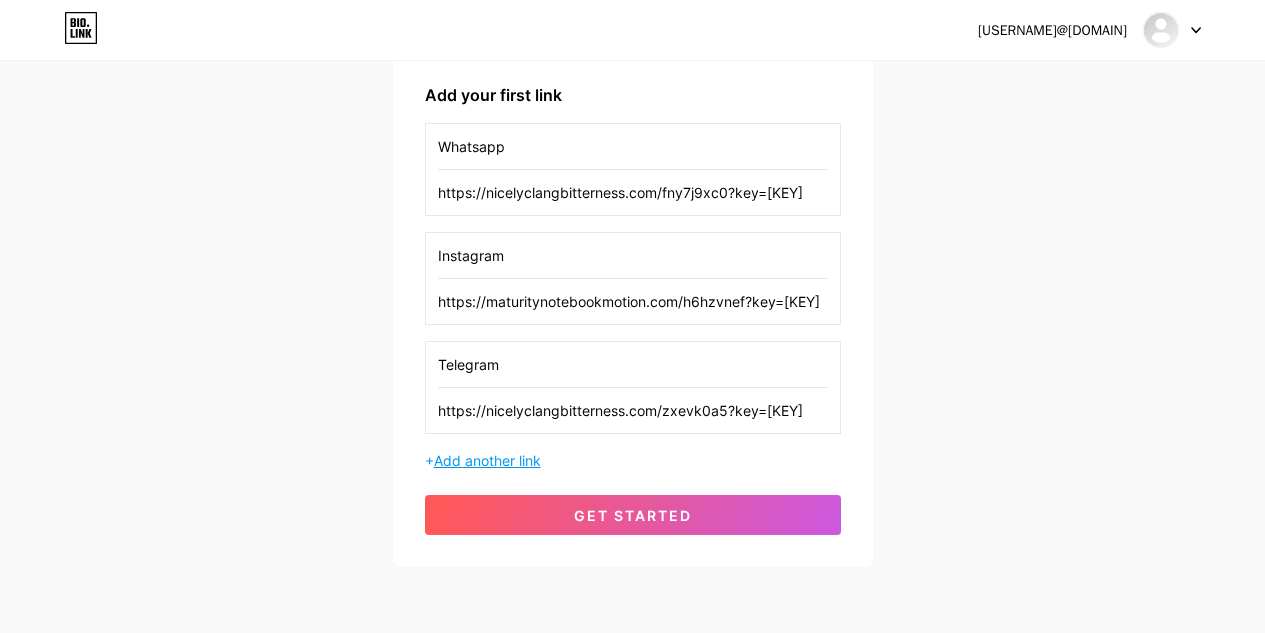 type on "https://nicelyclangbitterness.com/zxevk0a5?key=[KEY]" 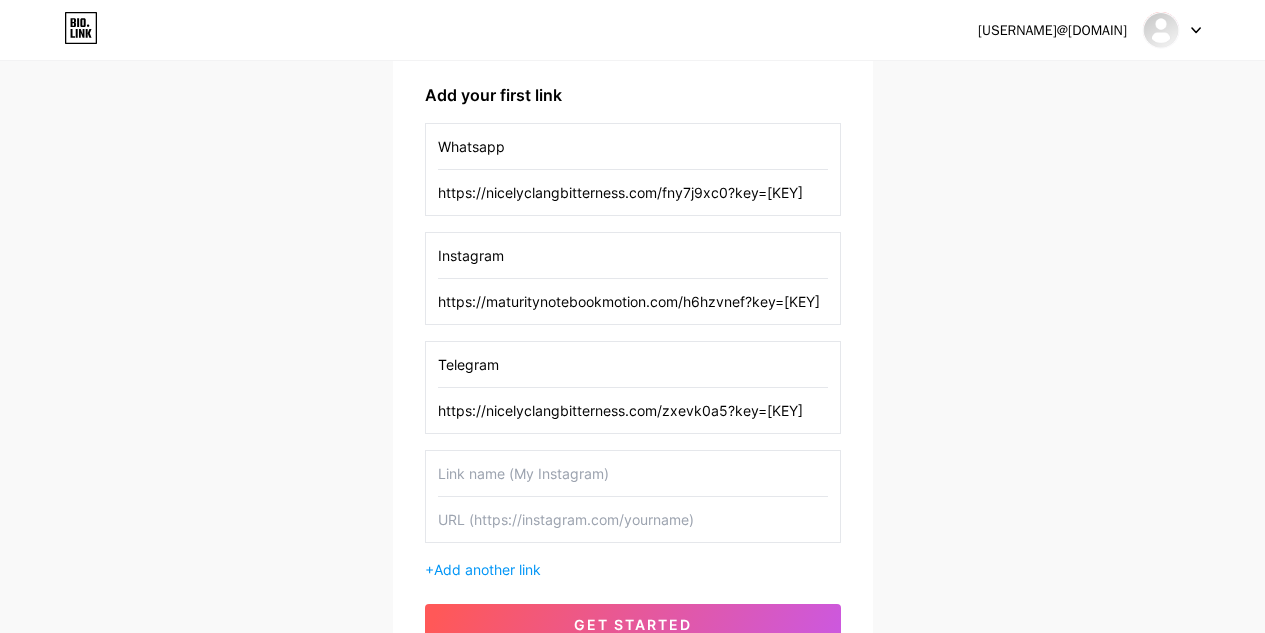 click at bounding box center [633, 473] 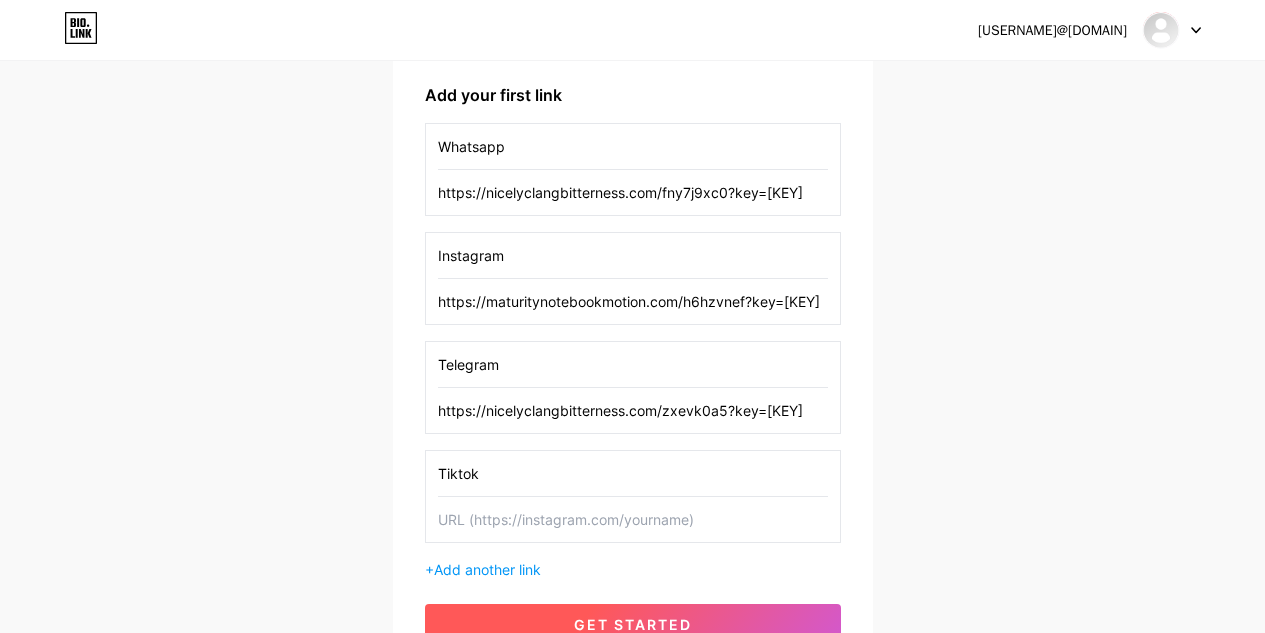 type on "Tiktok" 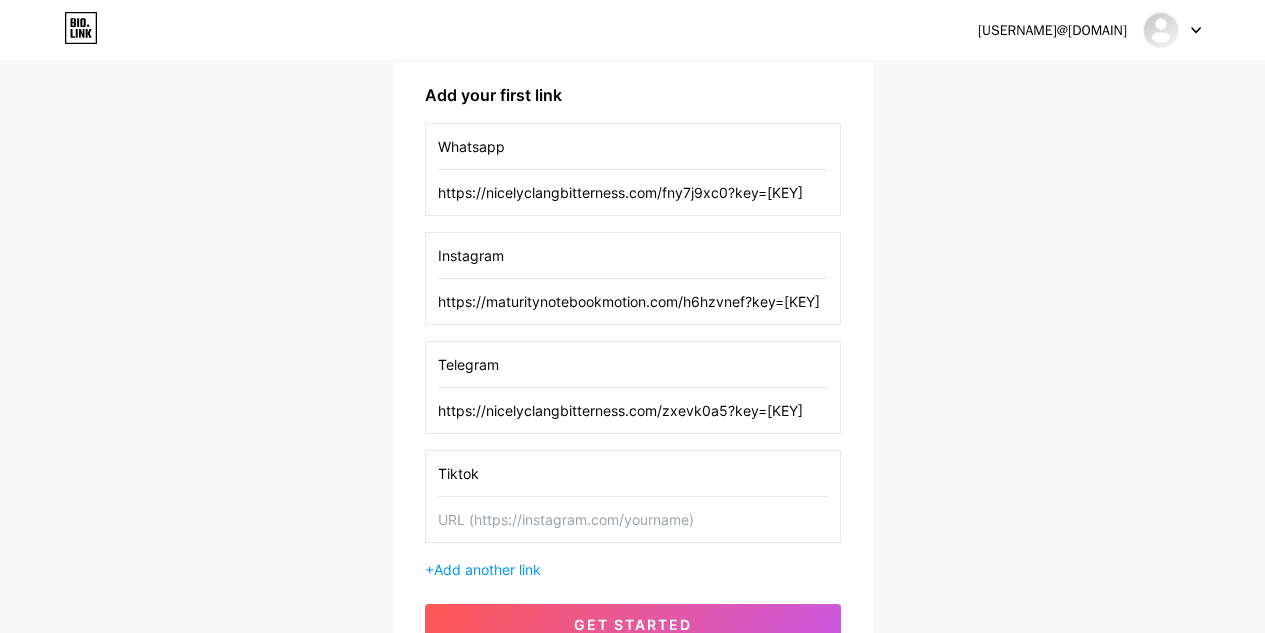 click at bounding box center (633, 519) 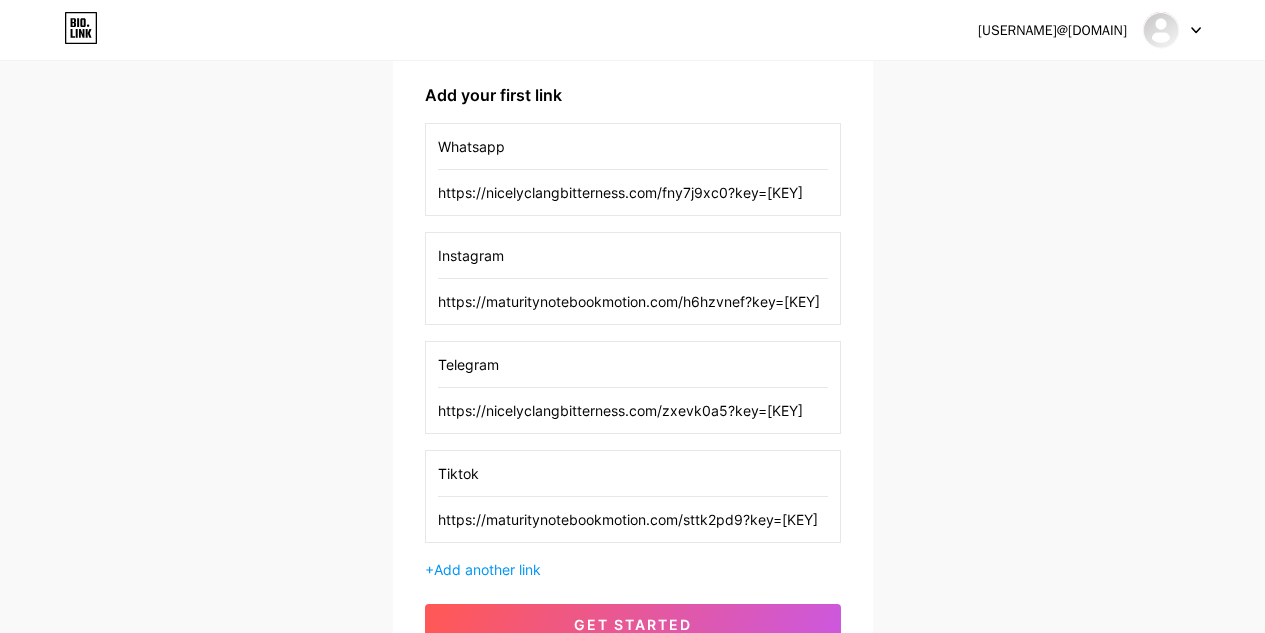 scroll, scrollTop: 0, scrollLeft: 220, axis: horizontal 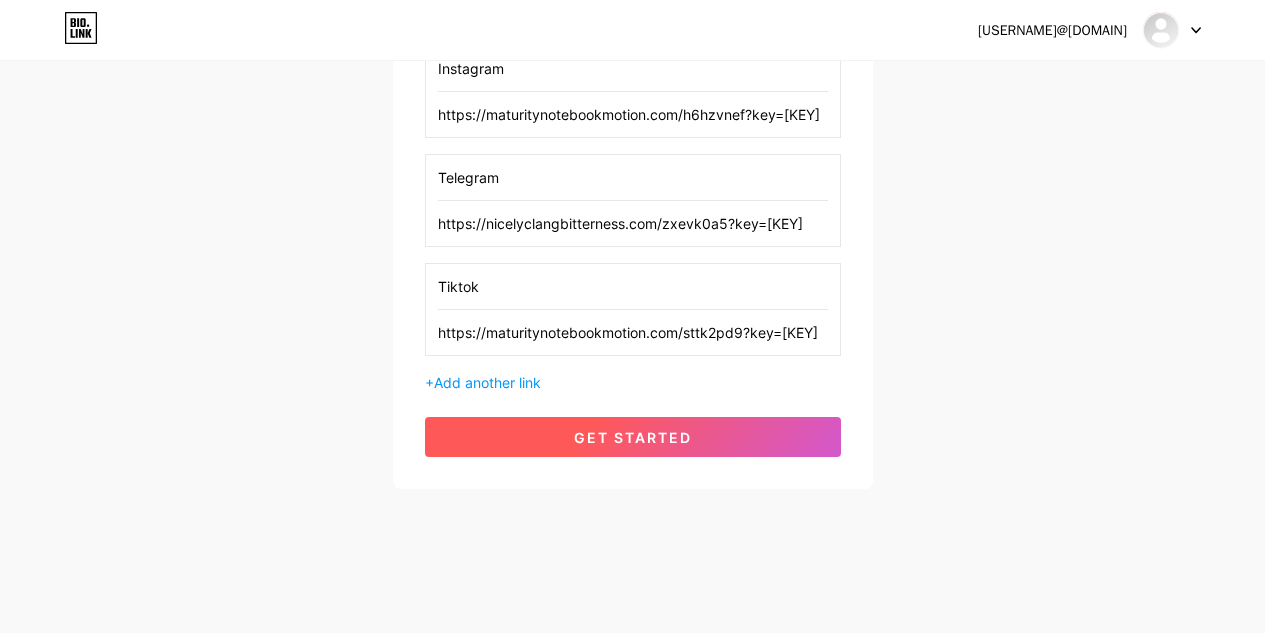 type on "https://maturitynotebookmotion.com/sttk2pd9?key=[KEY]" 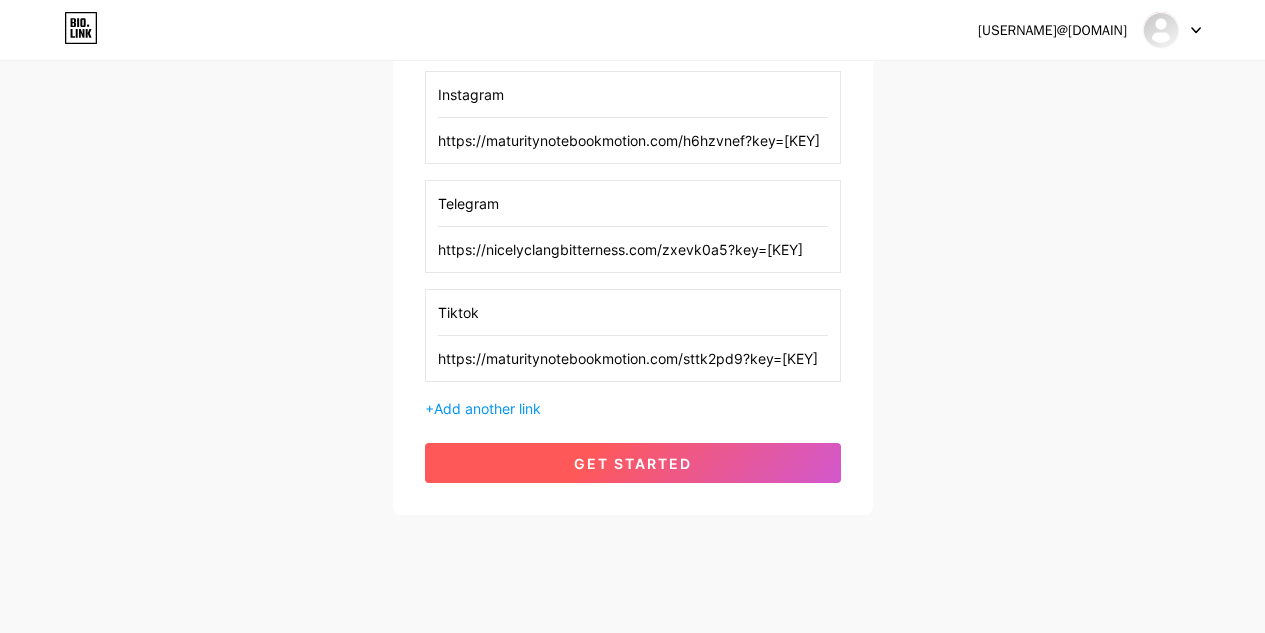 scroll, scrollTop: 513, scrollLeft: 0, axis: vertical 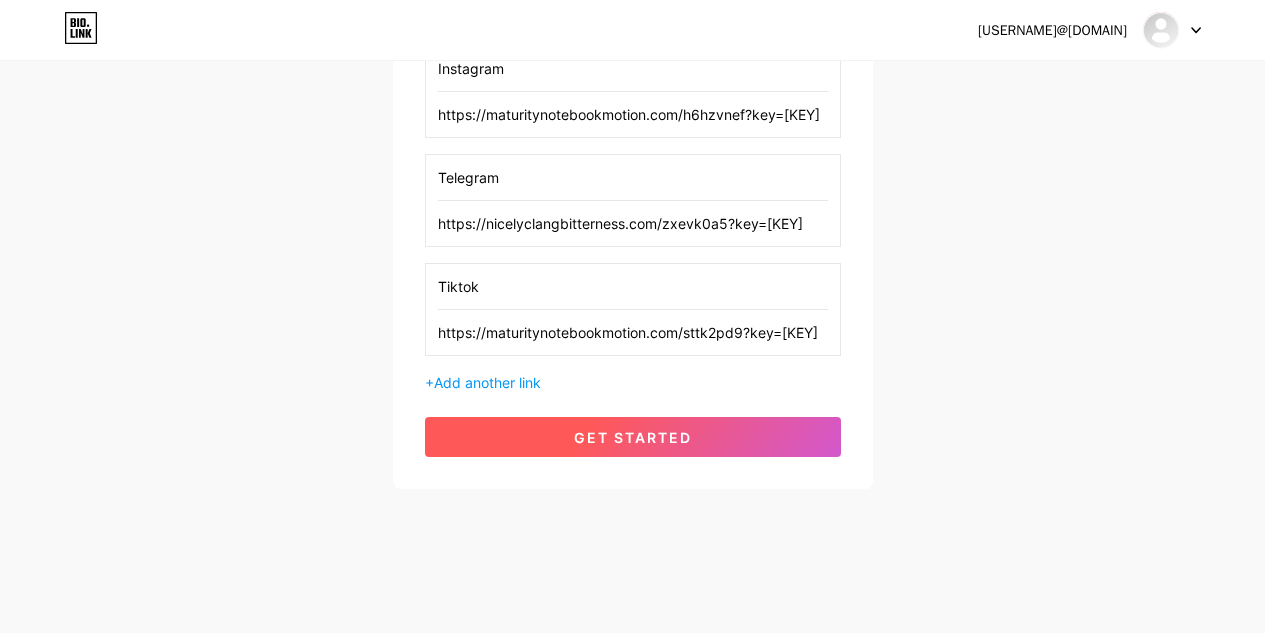 click on "get started" at bounding box center (633, 437) 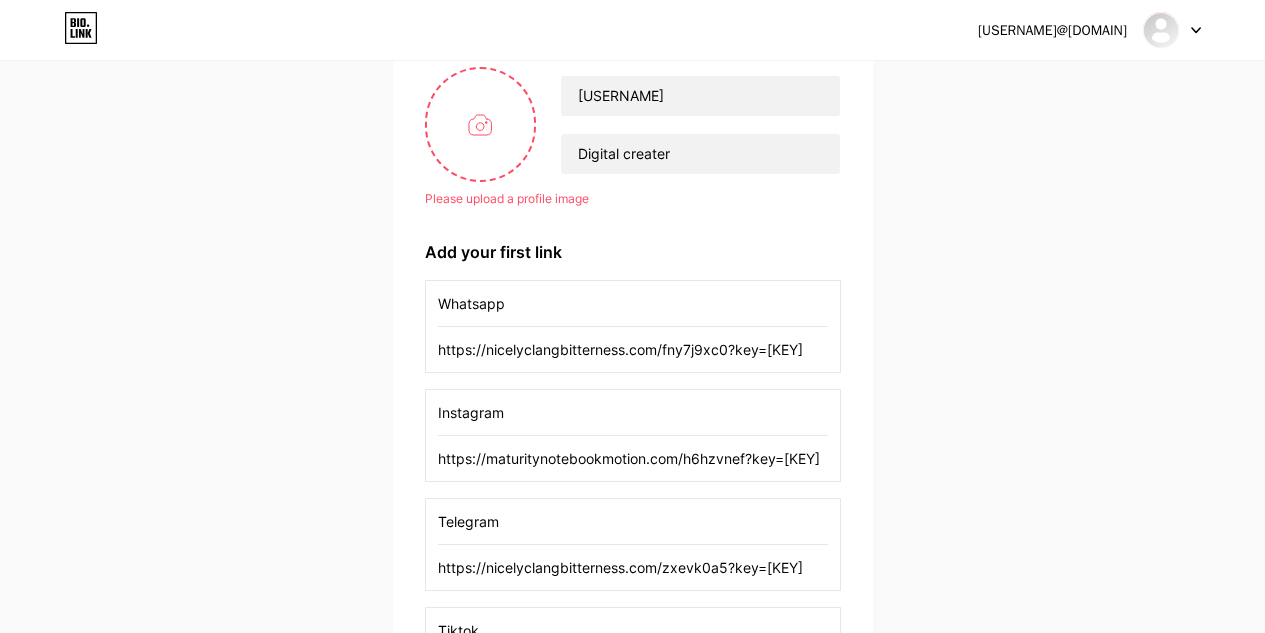 scroll, scrollTop: 113, scrollLeft: 0, axis: vertical 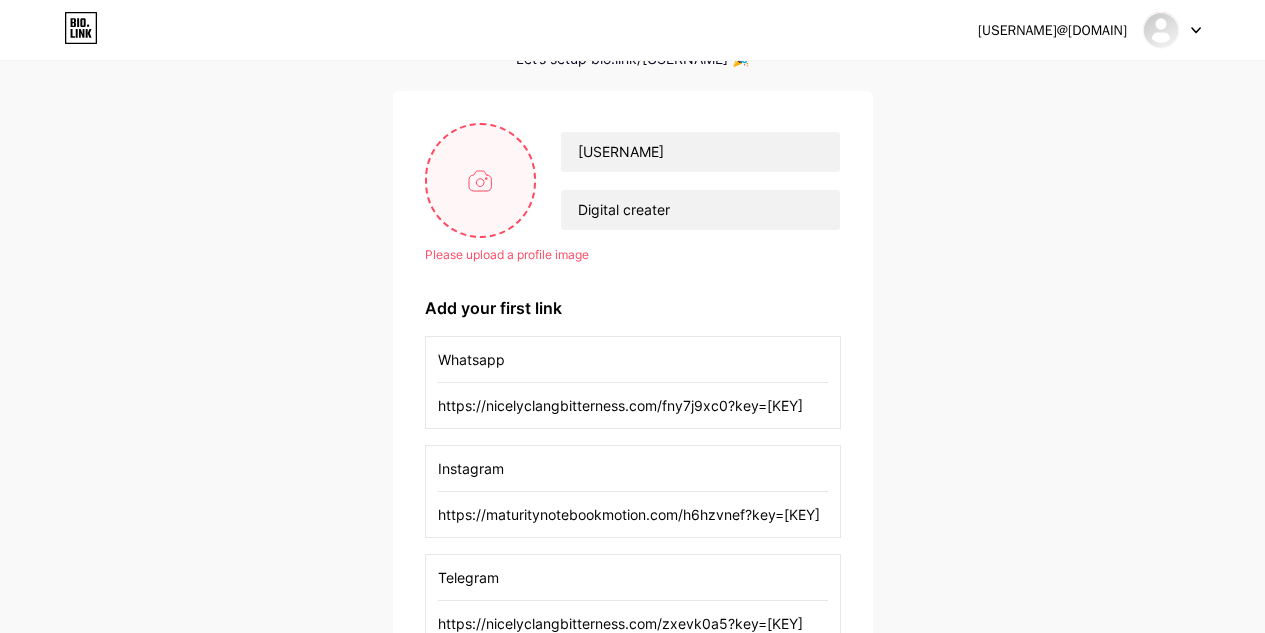 click at bounding box center (481, 180) 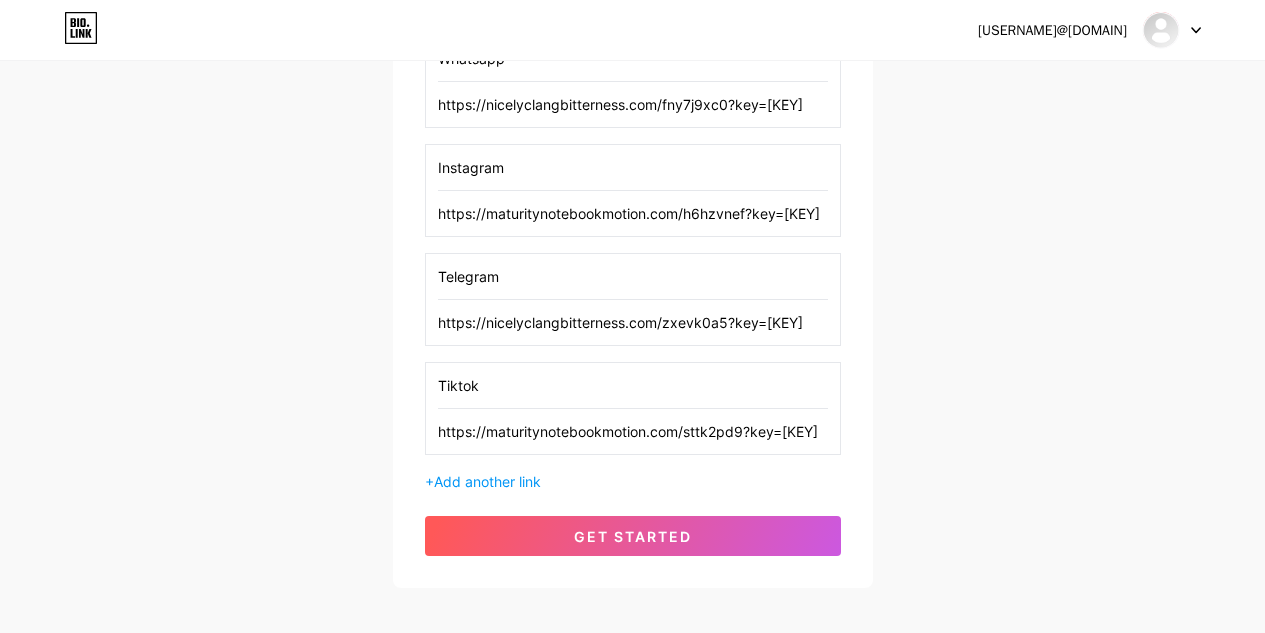 scroll, scrollTop: 487, scrollLeft: 0, axis: vertical 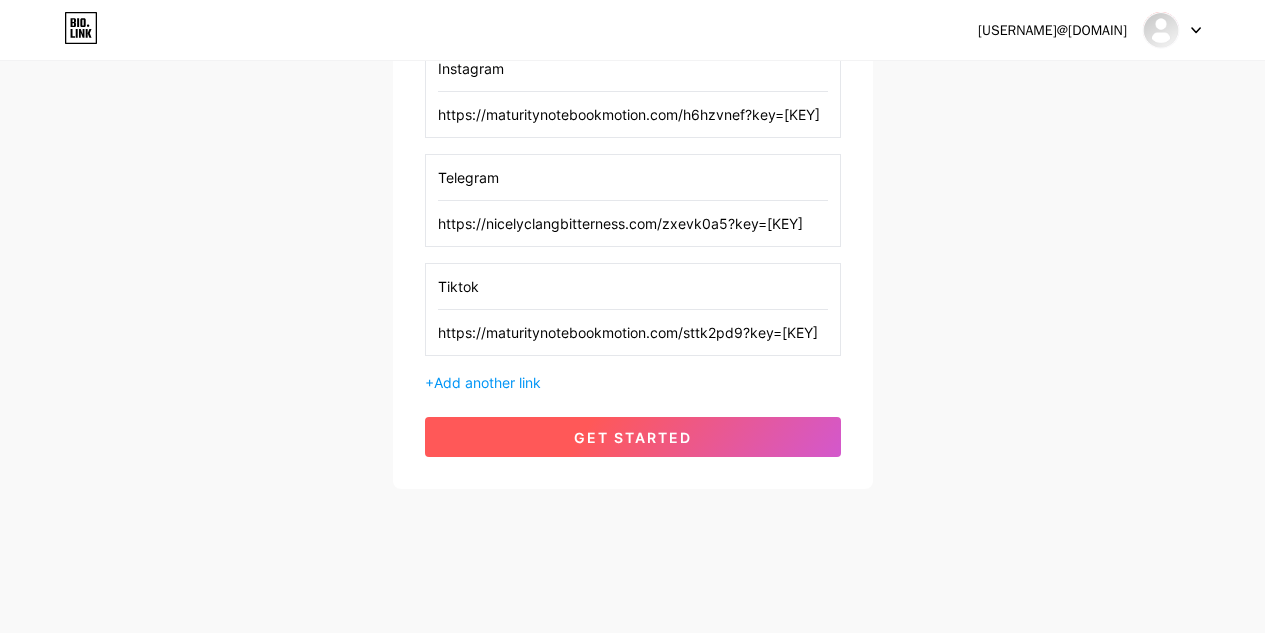 click on "get started" at bounding box center [633, 437] 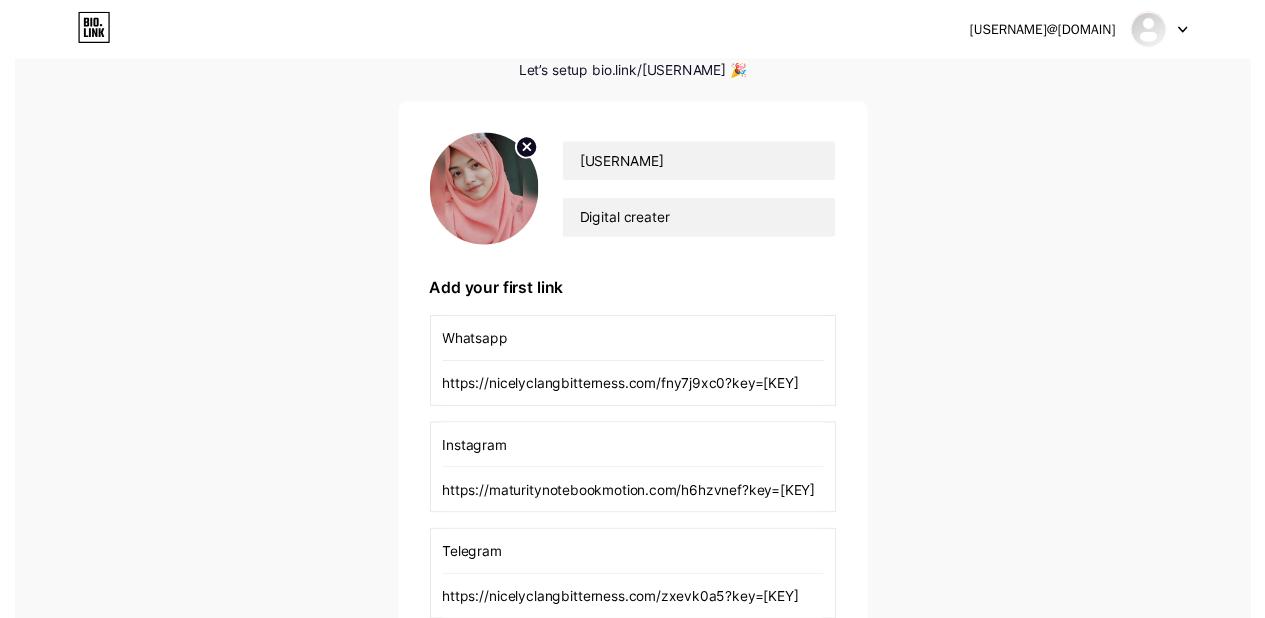 scroll, scrollTop: 0, scrollLeft: 0, axis: both 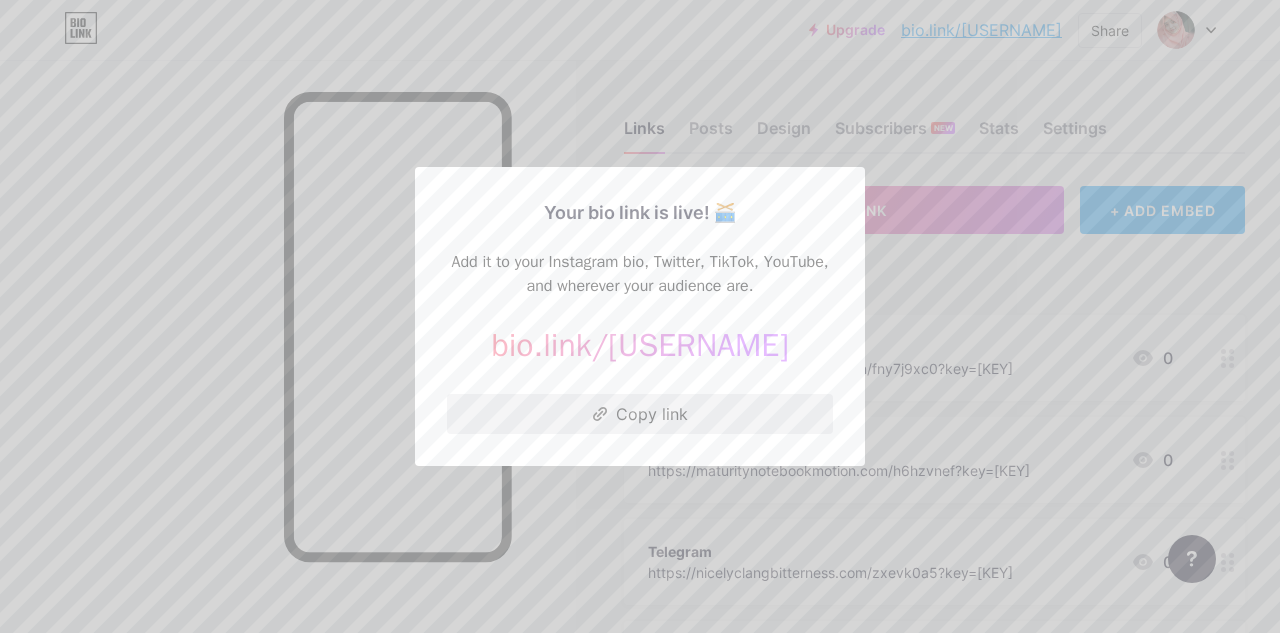 click on "Copy link" at bounding box center [640, 414] 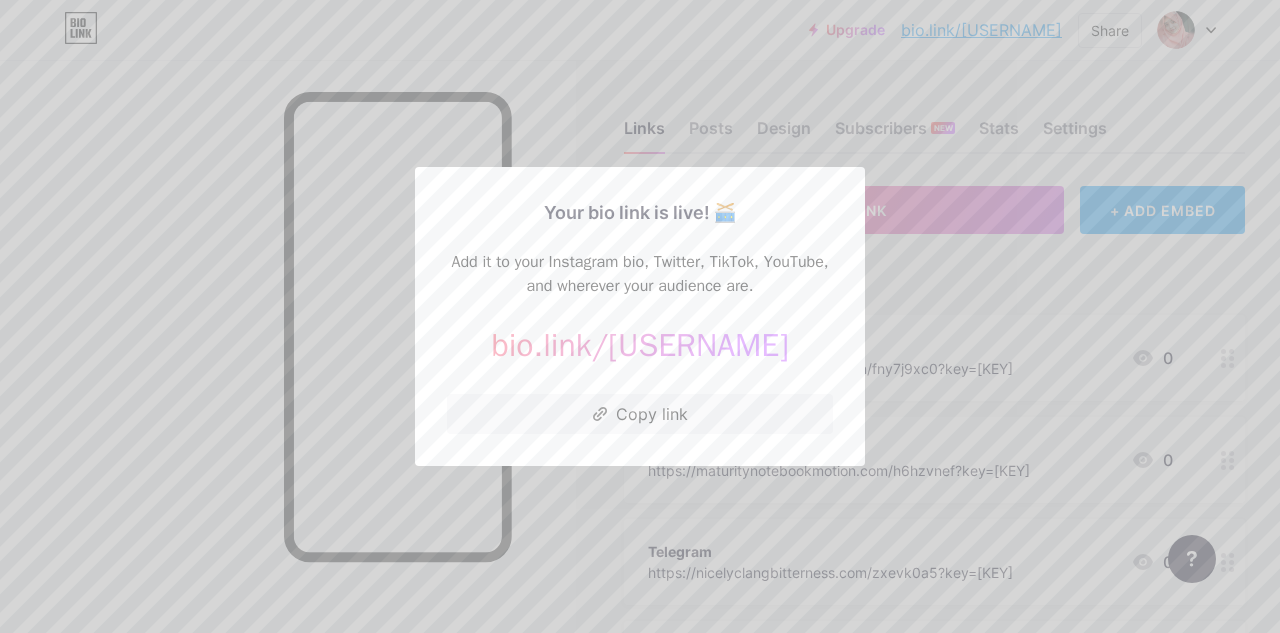 click at bounding box center (640, 316) 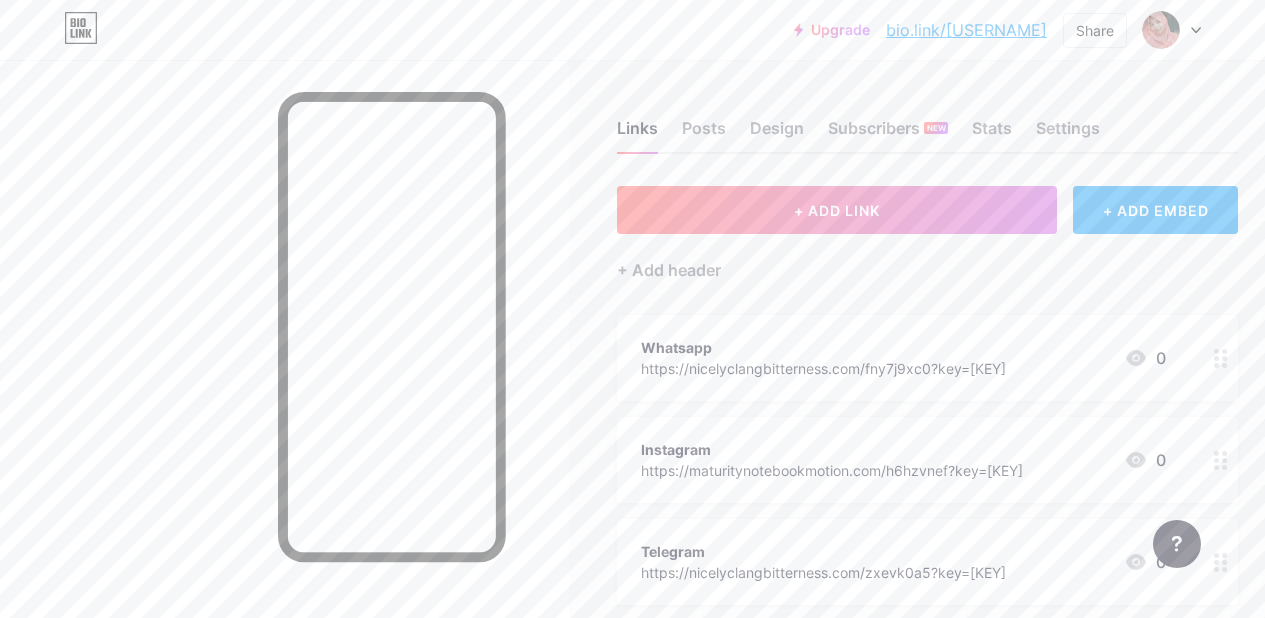 click 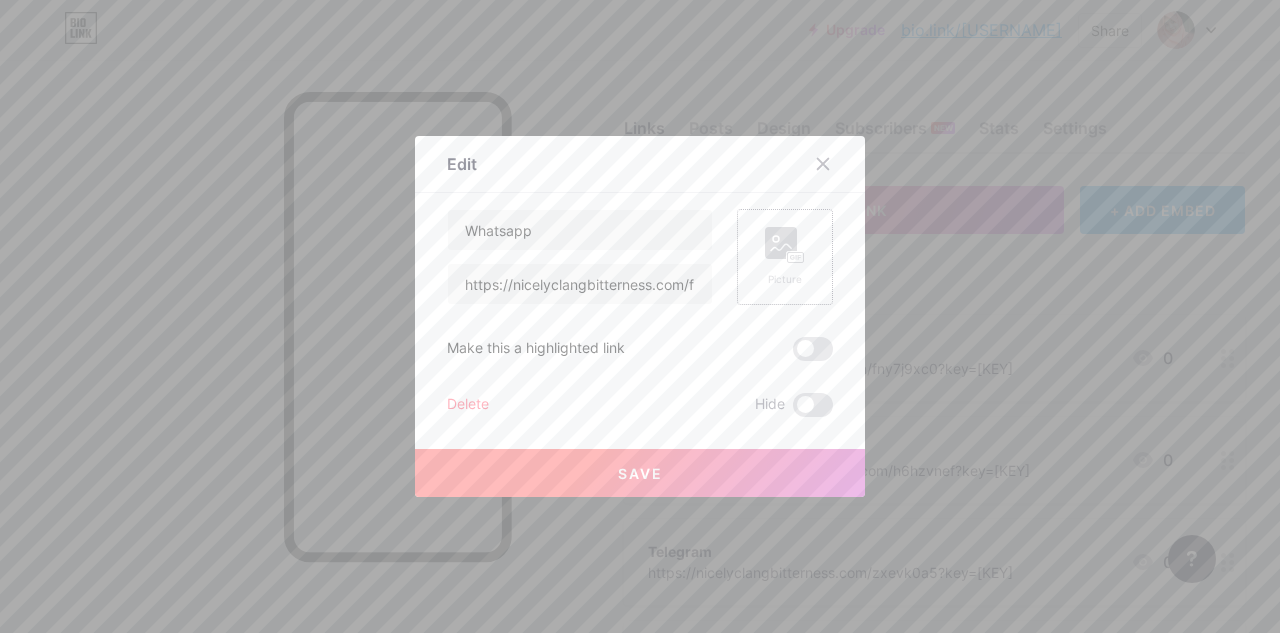 click 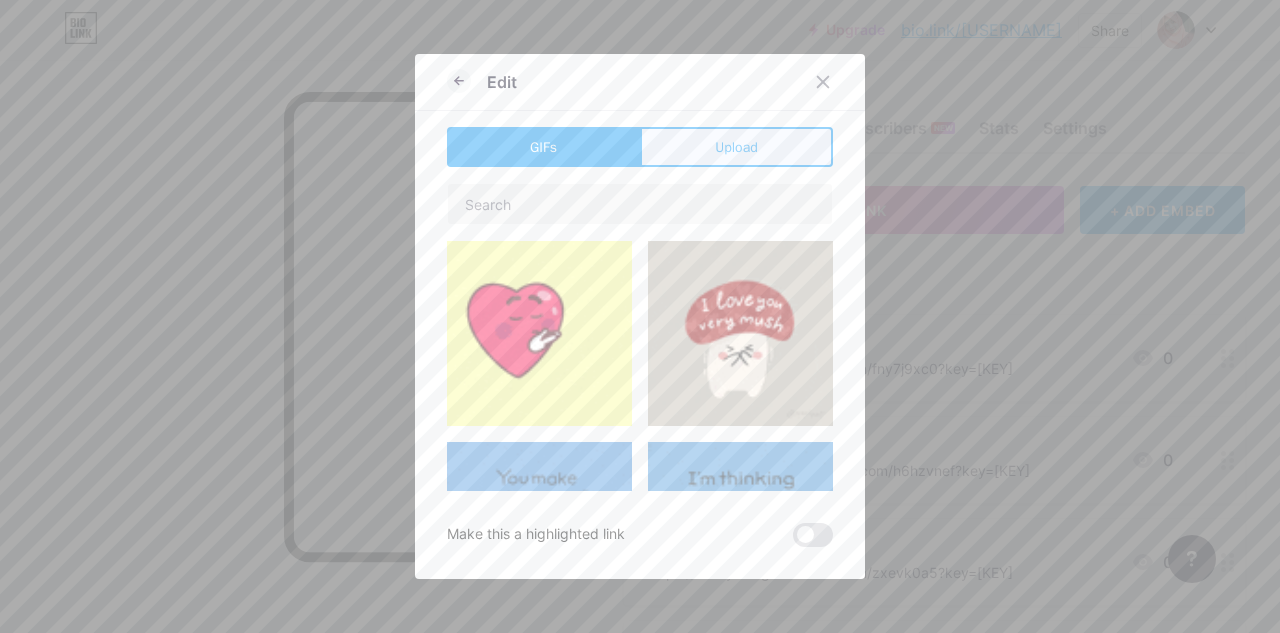click on "Upload" at bounding box center (736, 147) 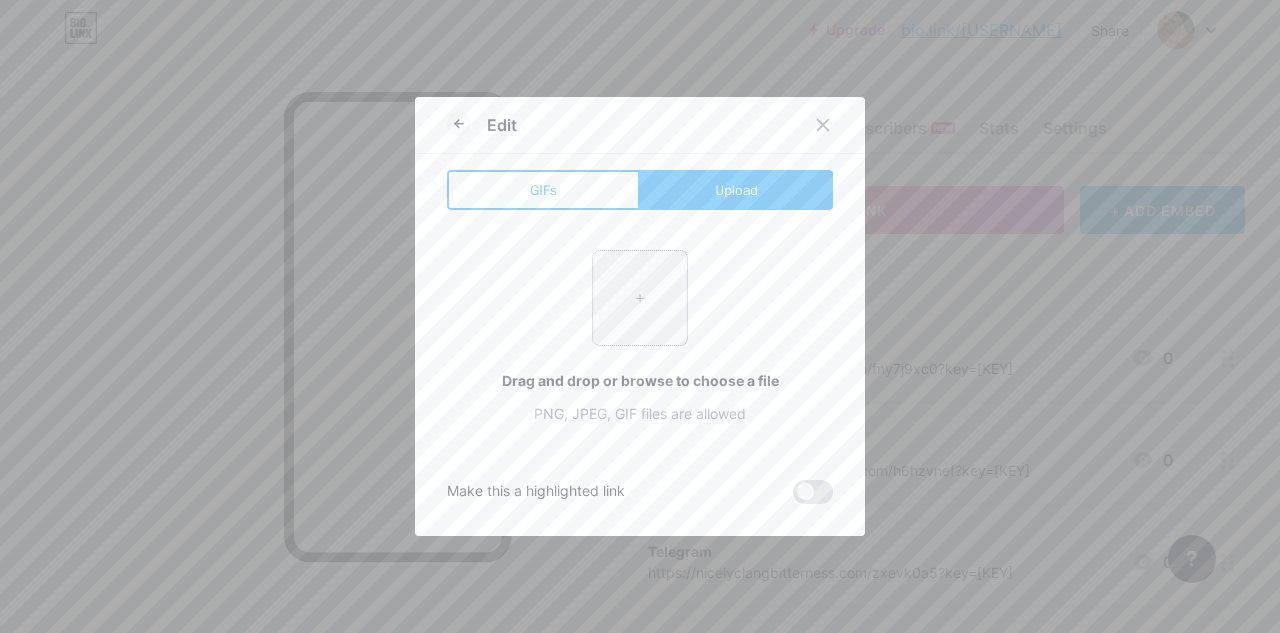 click at bounding box center [640, 298] 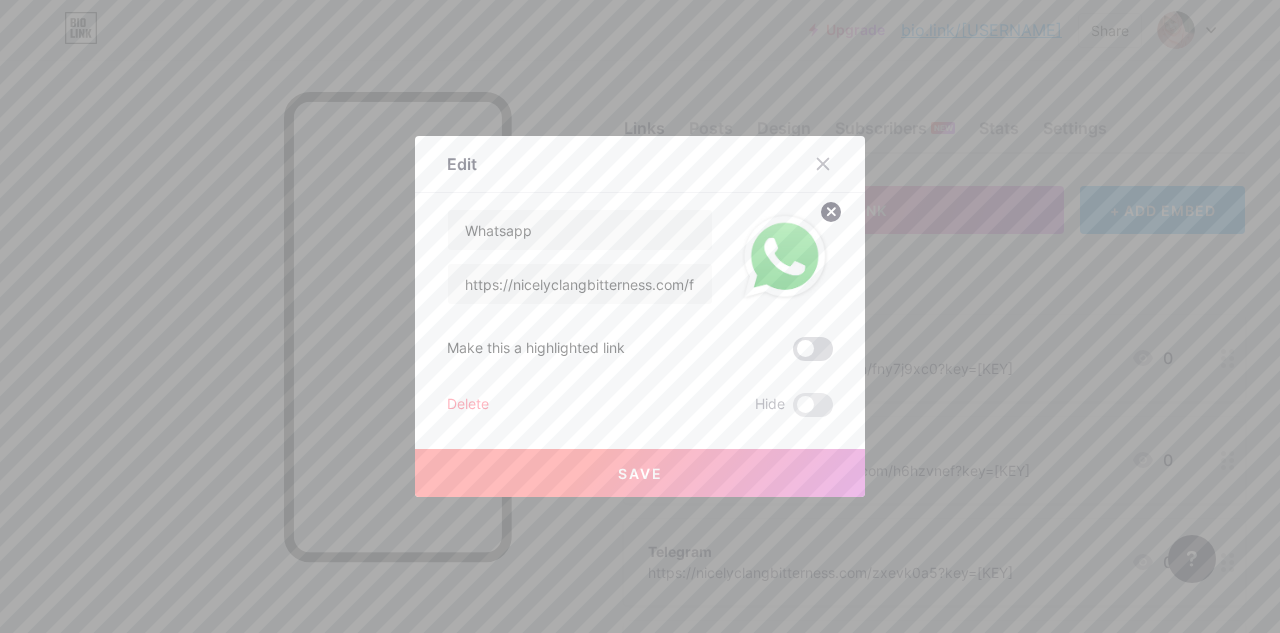 click at bounding box center [813, 349] 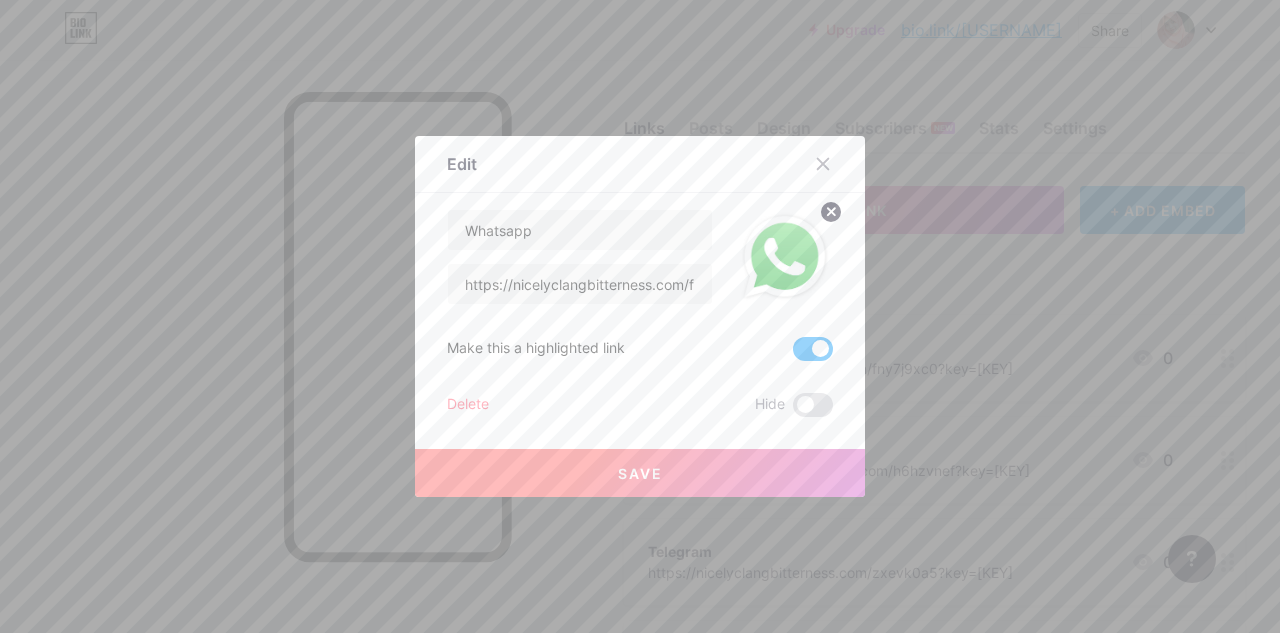 click on "Save" at bounding box center [640, 473] 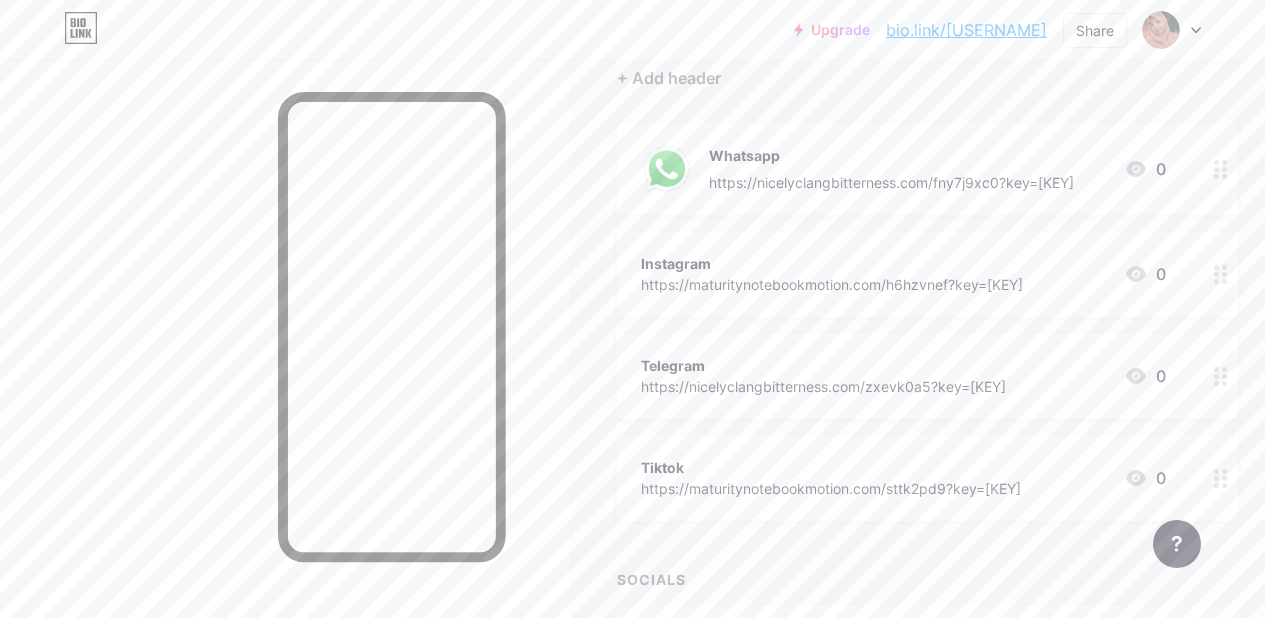 scroll, scrollTop: 200, scrollLeft: 0, axis: vertical 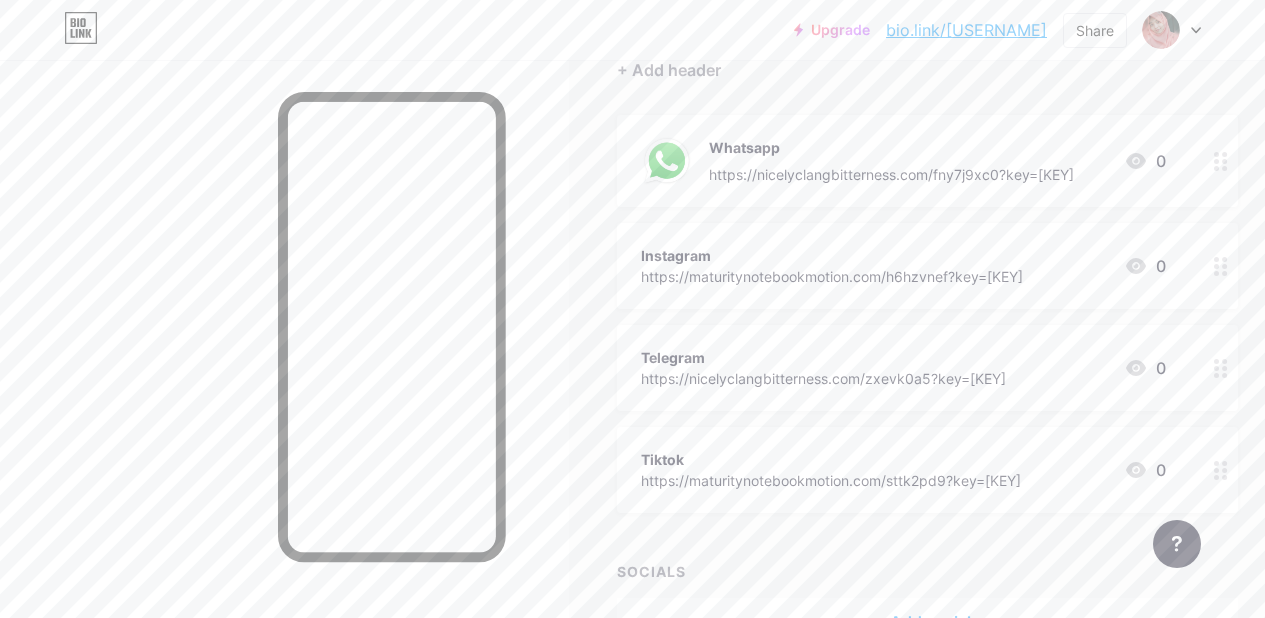click at bounding box center [1221, 368] 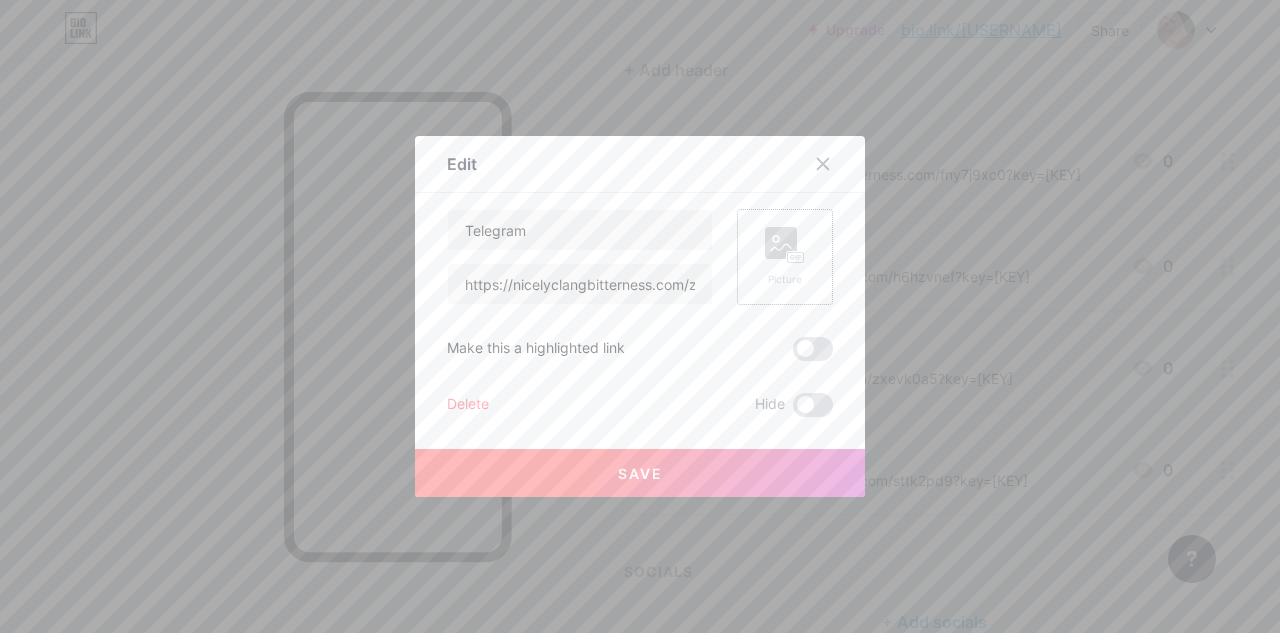 click on "Picture" at bounding box center (785, 279) 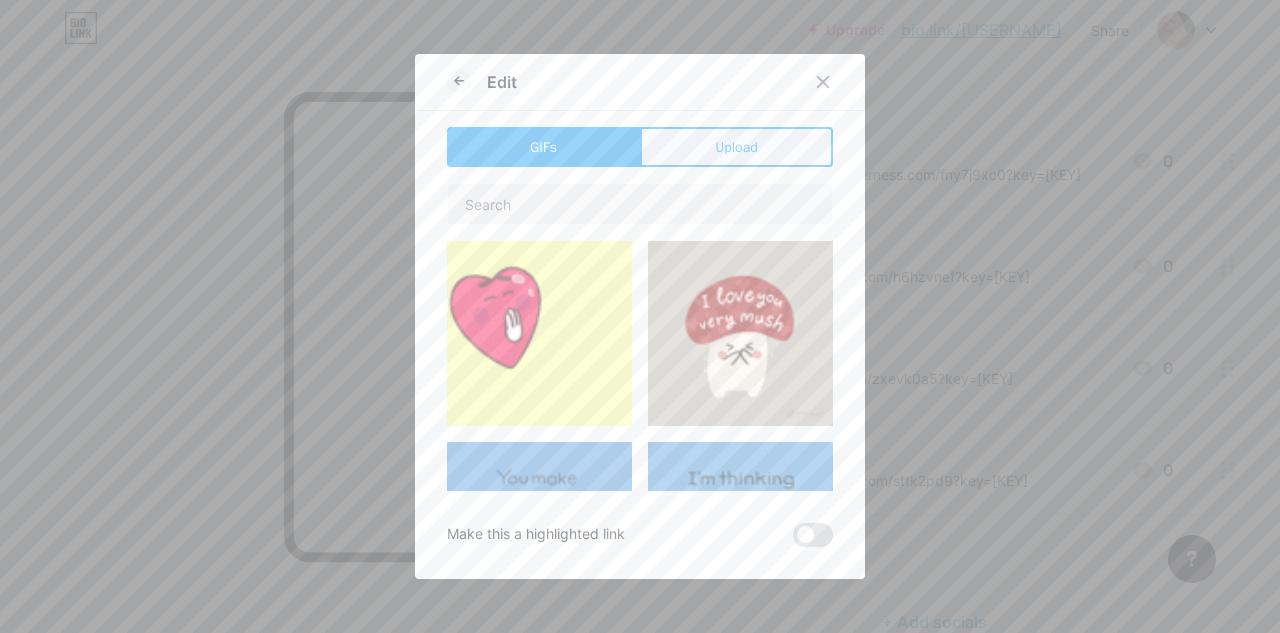 click on "Upload" at bounding box center (736, 147) 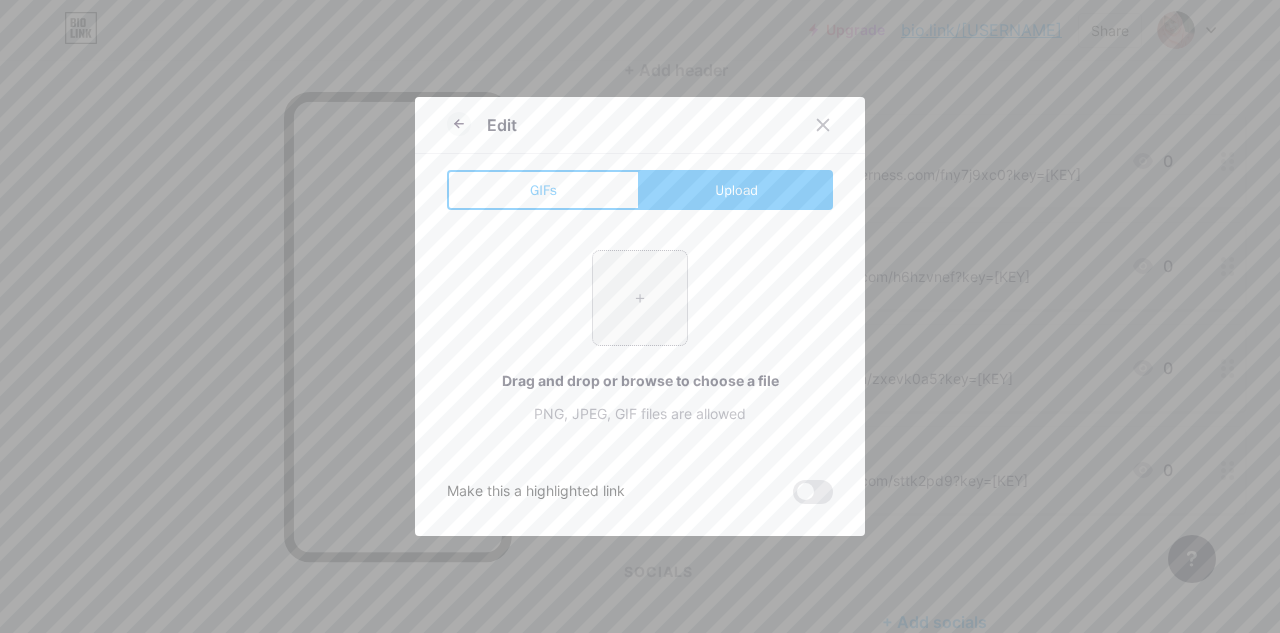 click at bounding box center (640, 298) 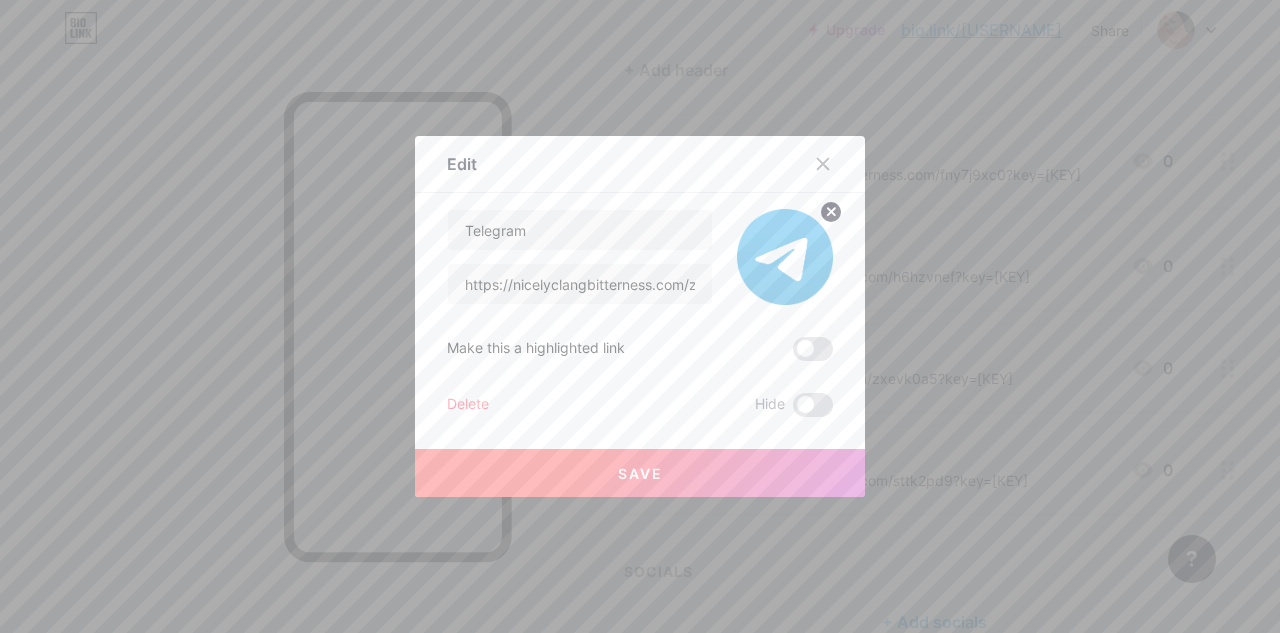 click at bounding box center (813, 349) 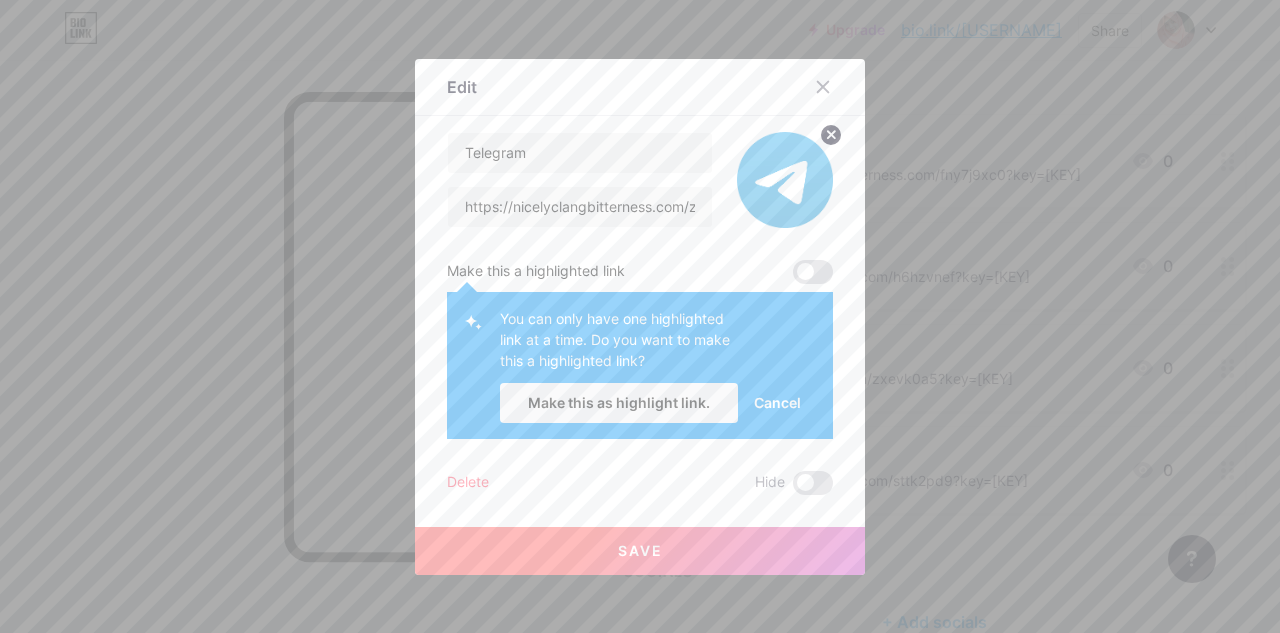 click at bounding box center (813, 272) 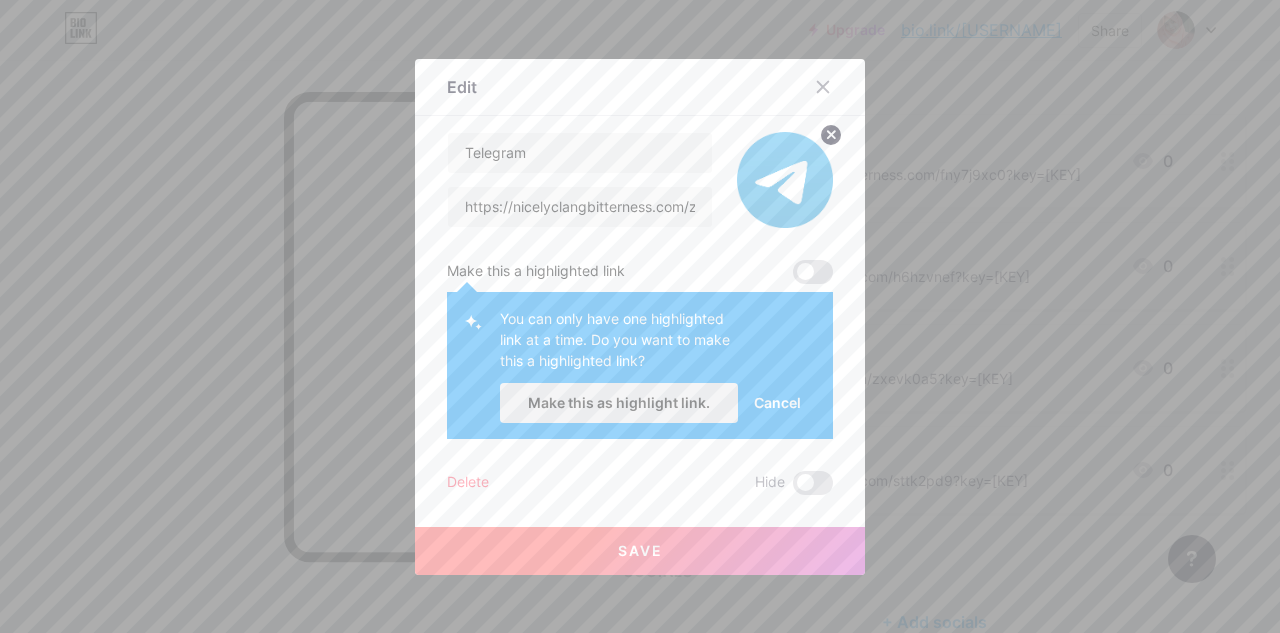 click on "Make this as highlight link." at bounding box center (619, 402) 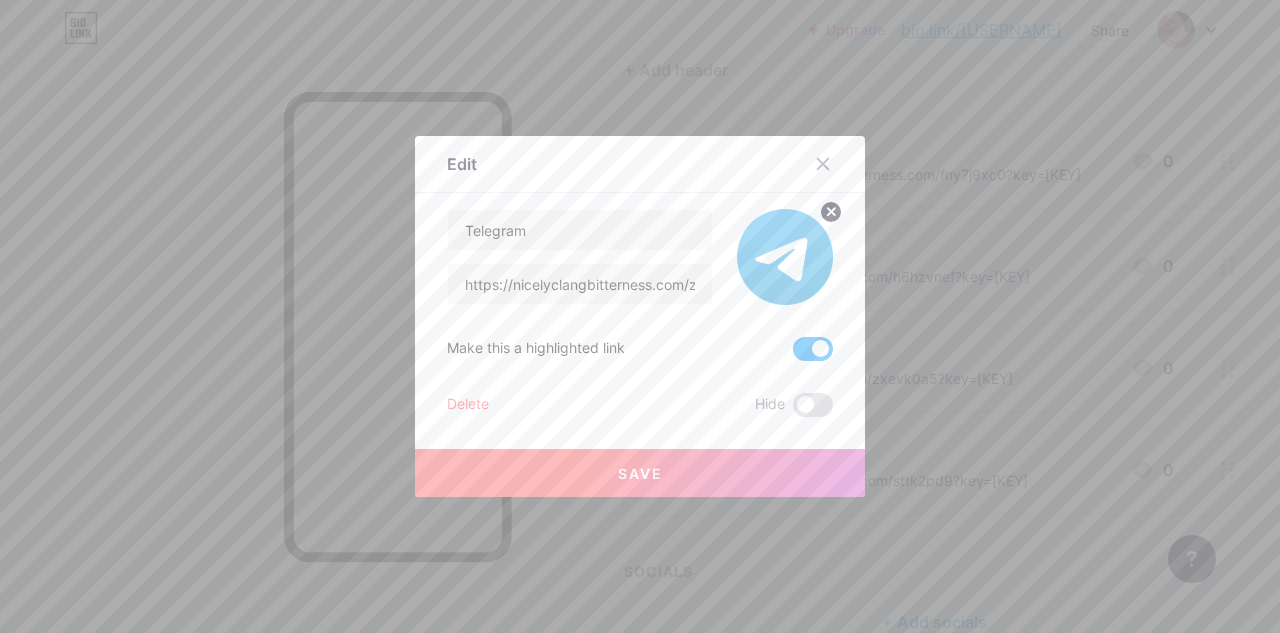 click on "Save" at bounding box center (640, 473) 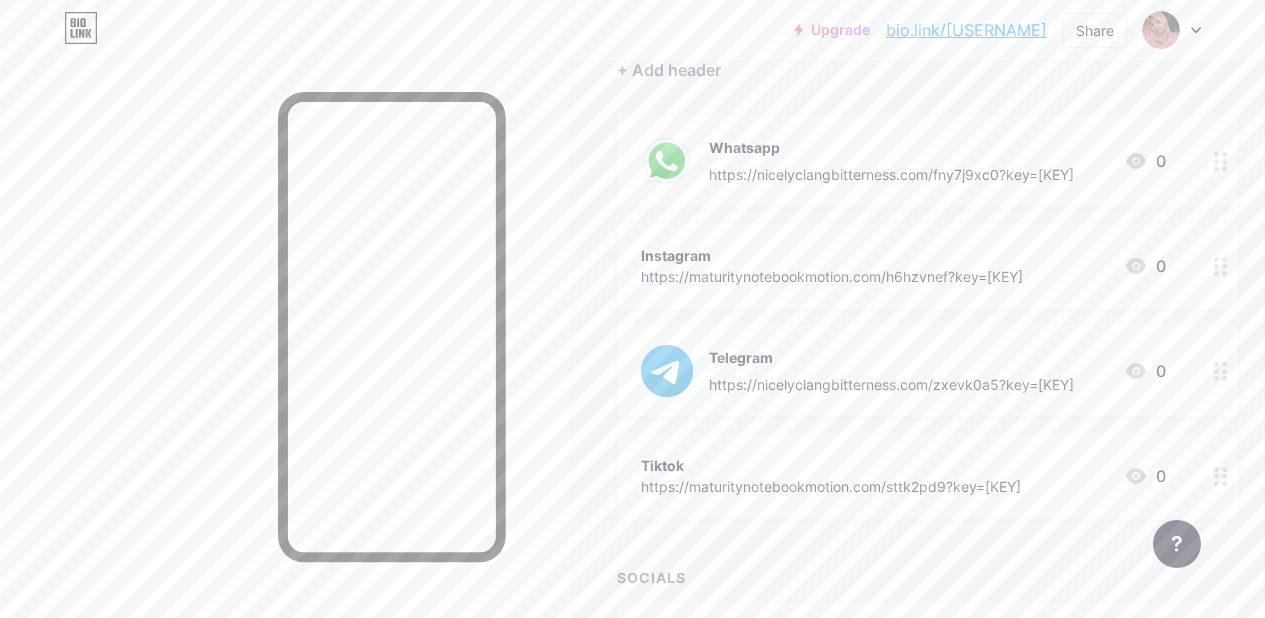 click at bounding box center [1221, 266] 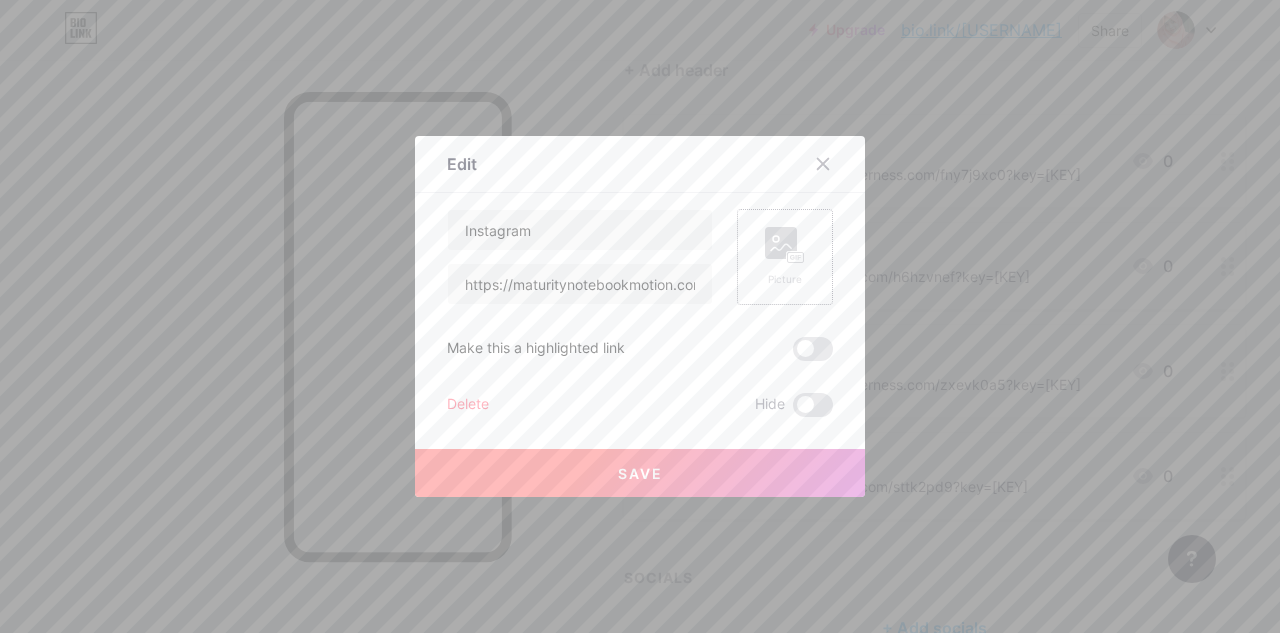 click on "Picture" at bounding box center [785, 257] 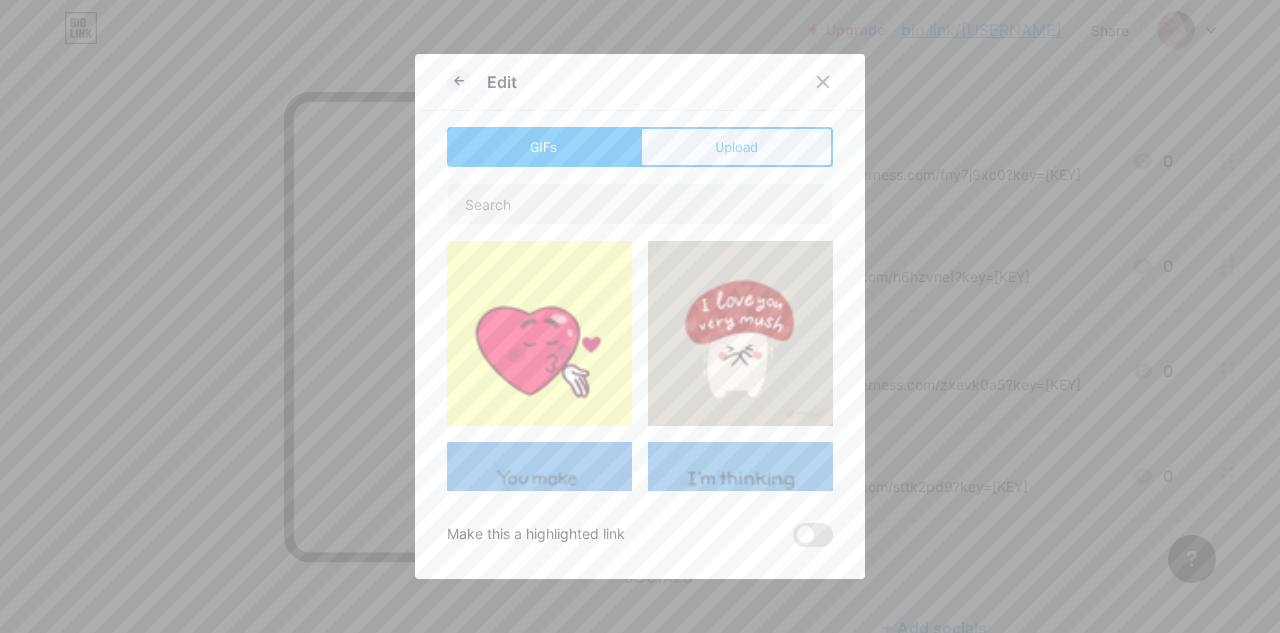 click on "Upload" at bounding box center (736, 147) 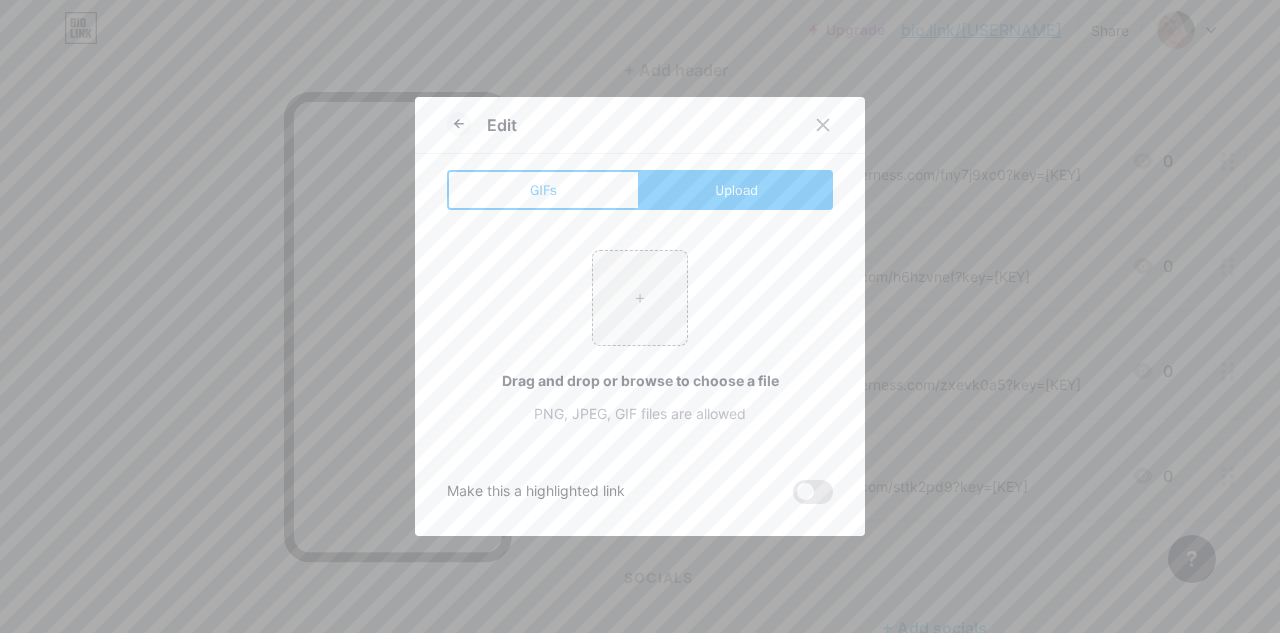 click on "Upload" at bounding box center (736, 190) 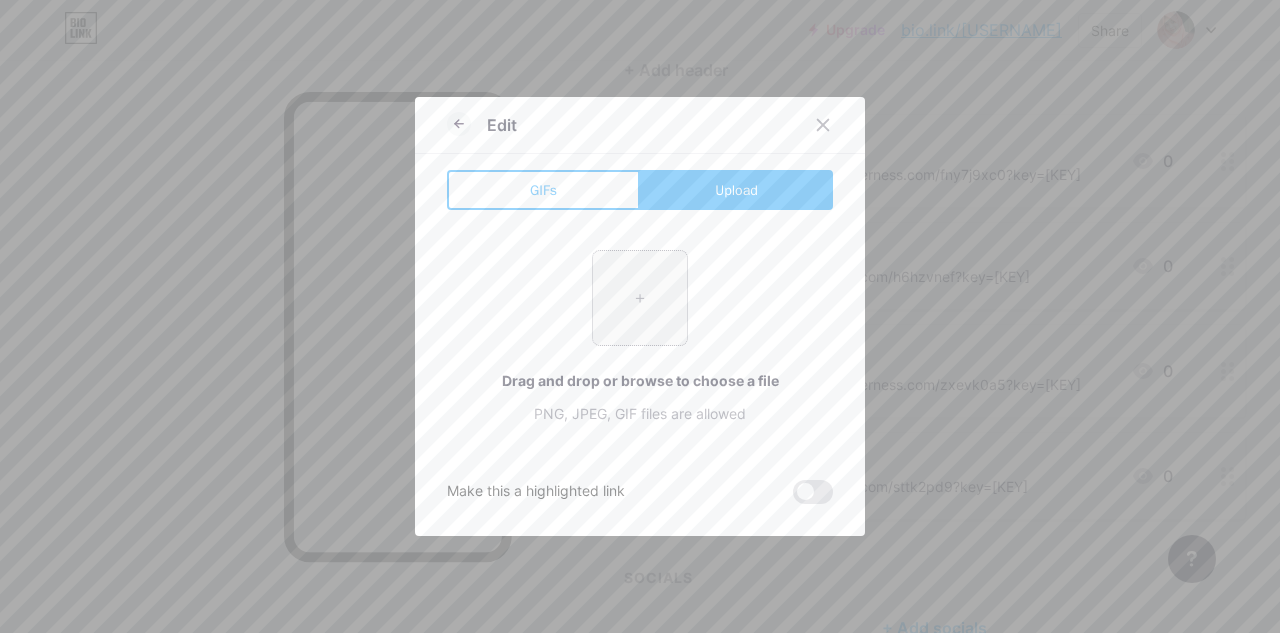 click at bounding box center [640, 298] 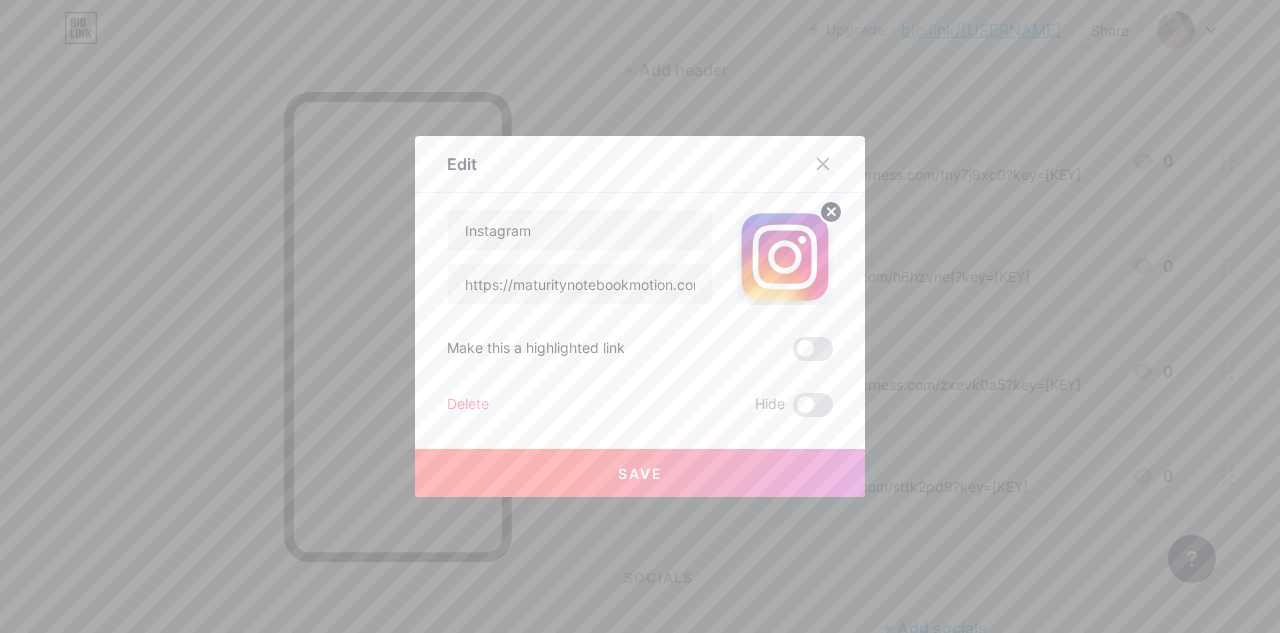 click at bounding box center (813, 349) 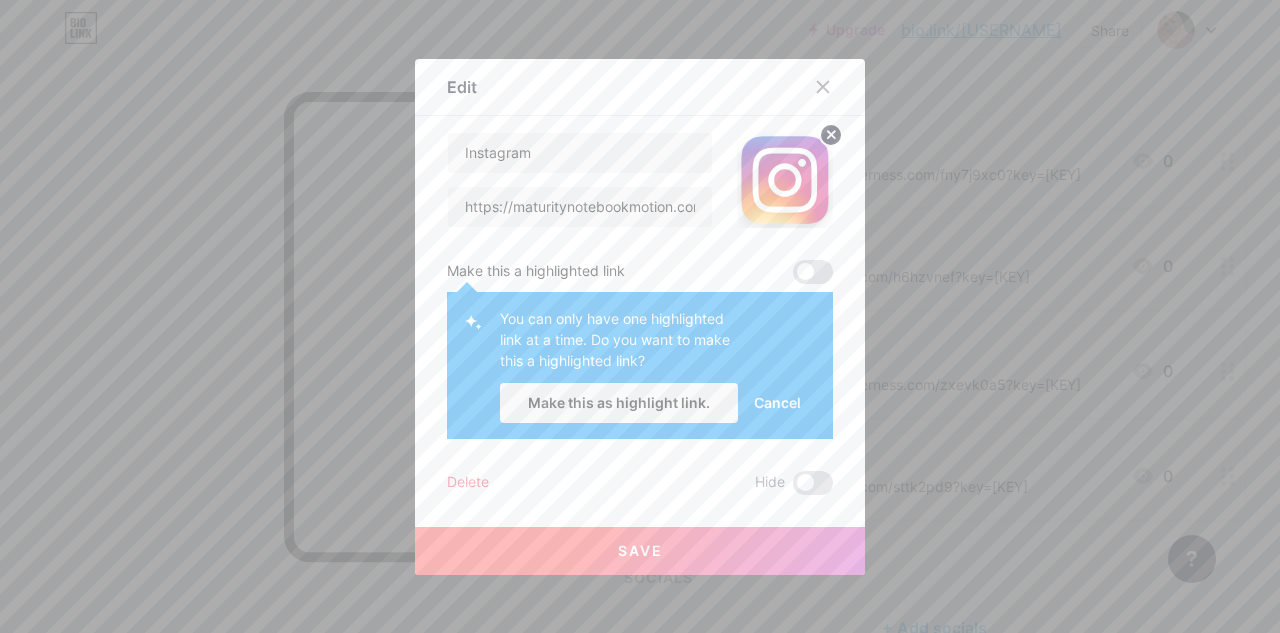 click at bounding box center (813, 272) 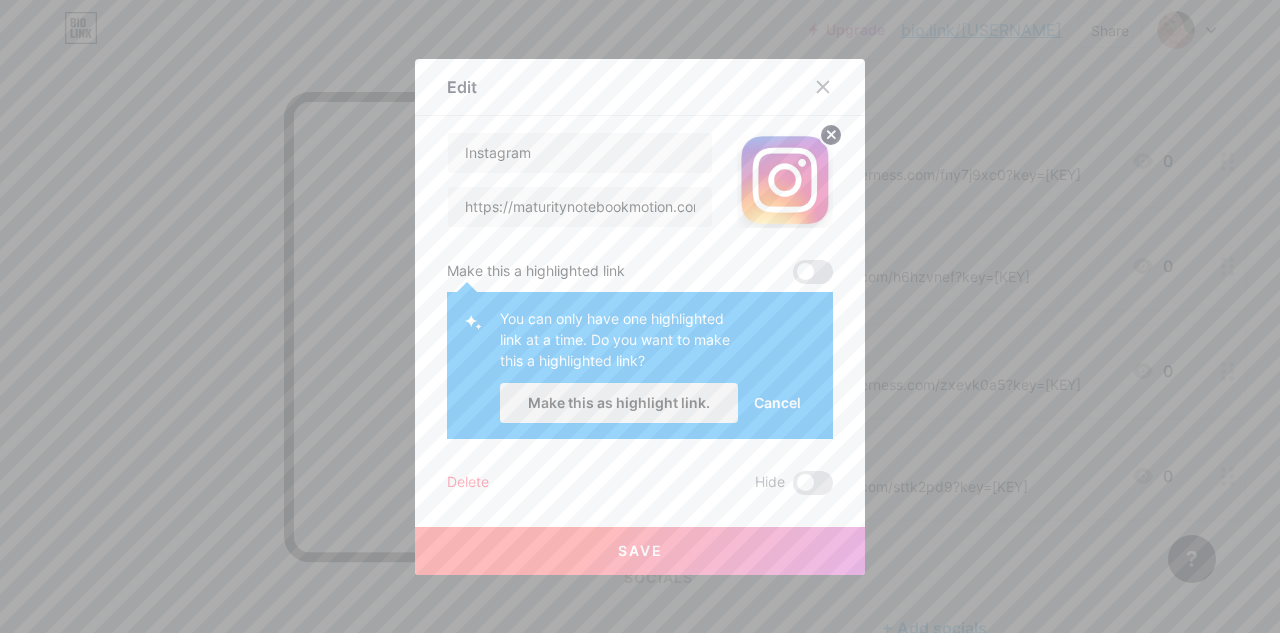 click on "Make this as highlight link." at bounding box center (619, 403) 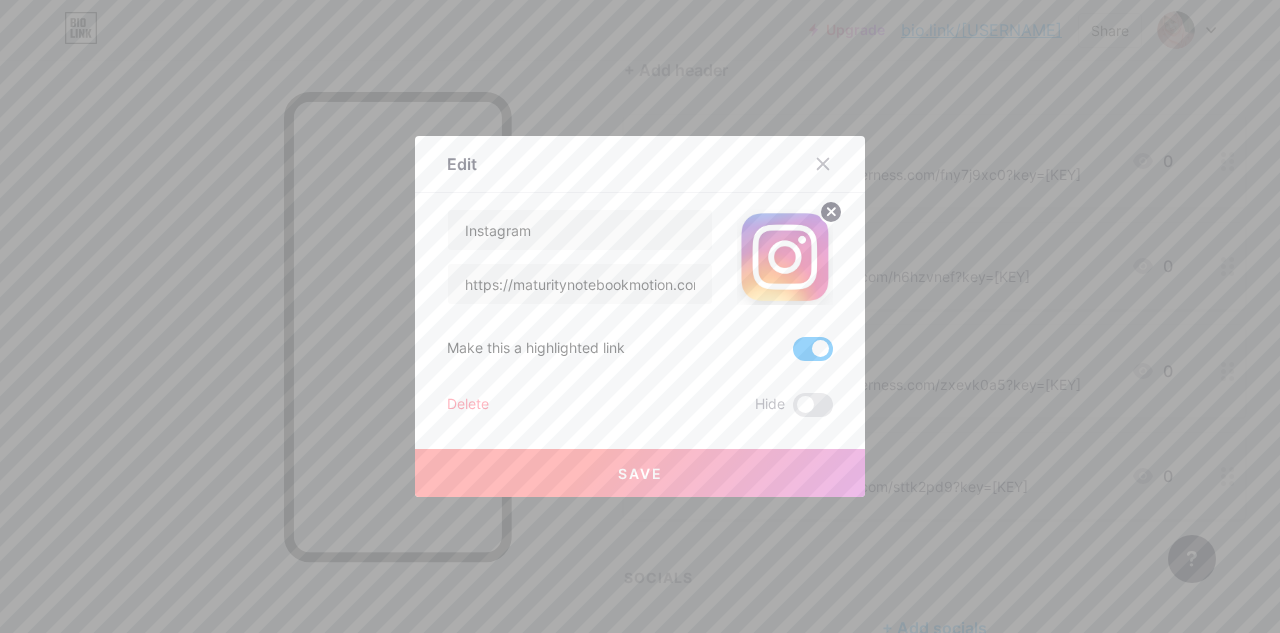 click on "Save" at bounding box center (640, 473) 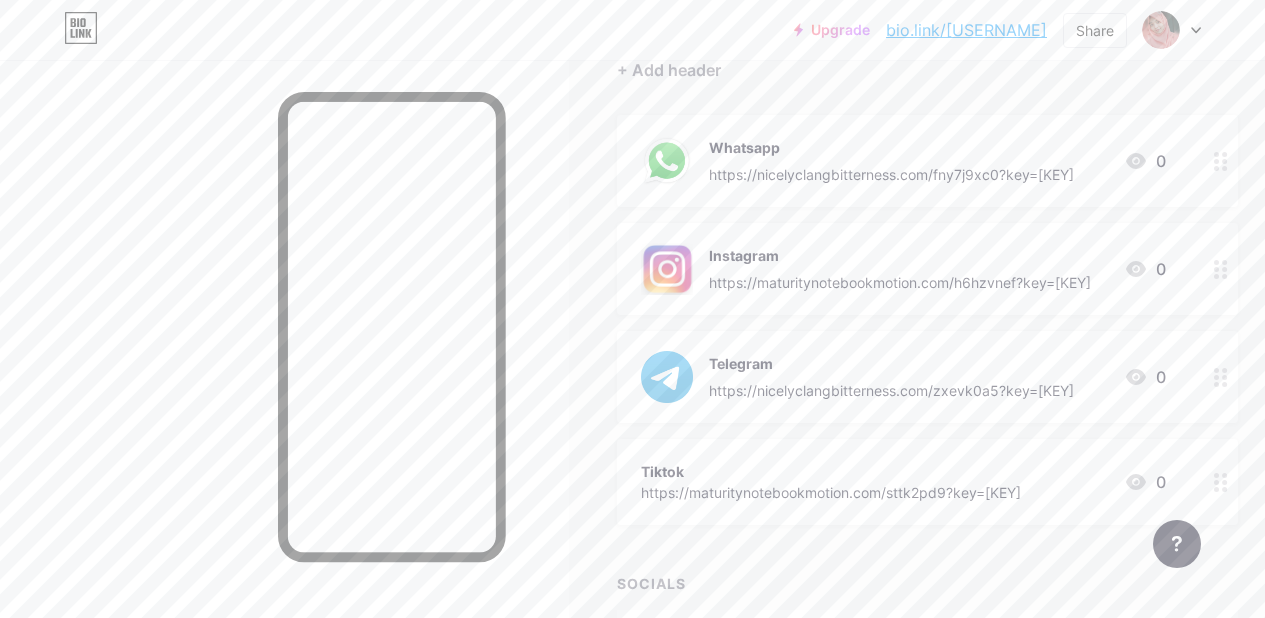 click 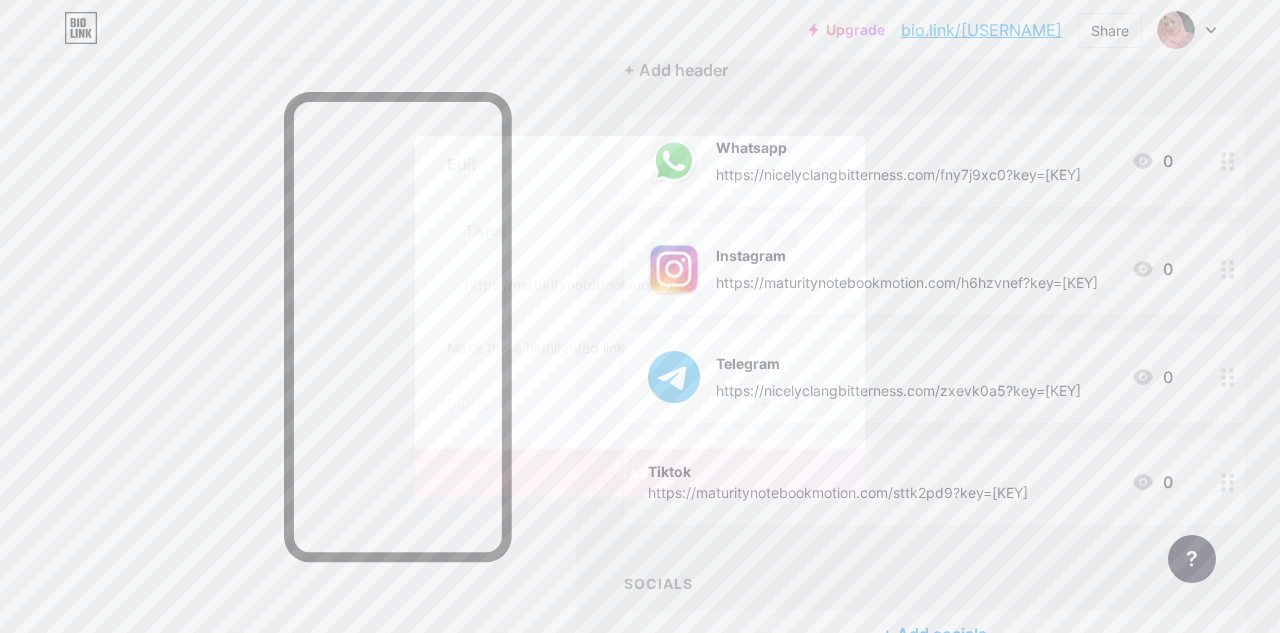 click on "Picture" at bounding box center [785, 257] 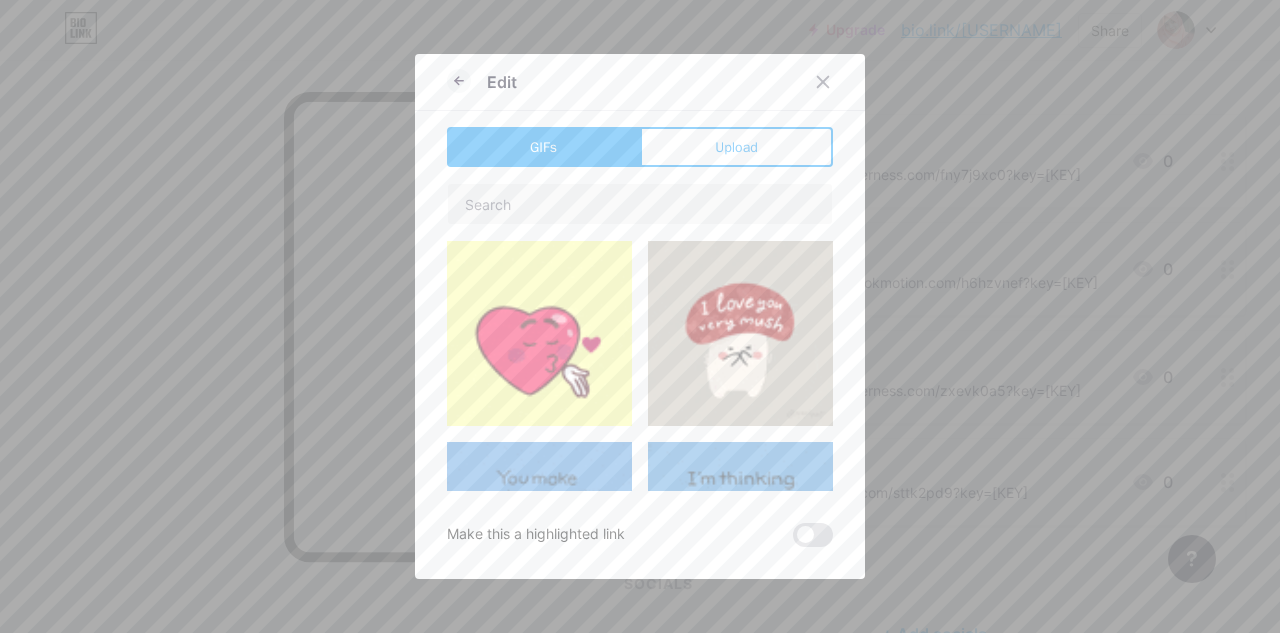 click on "Upload" at bounding box center (736, 147) 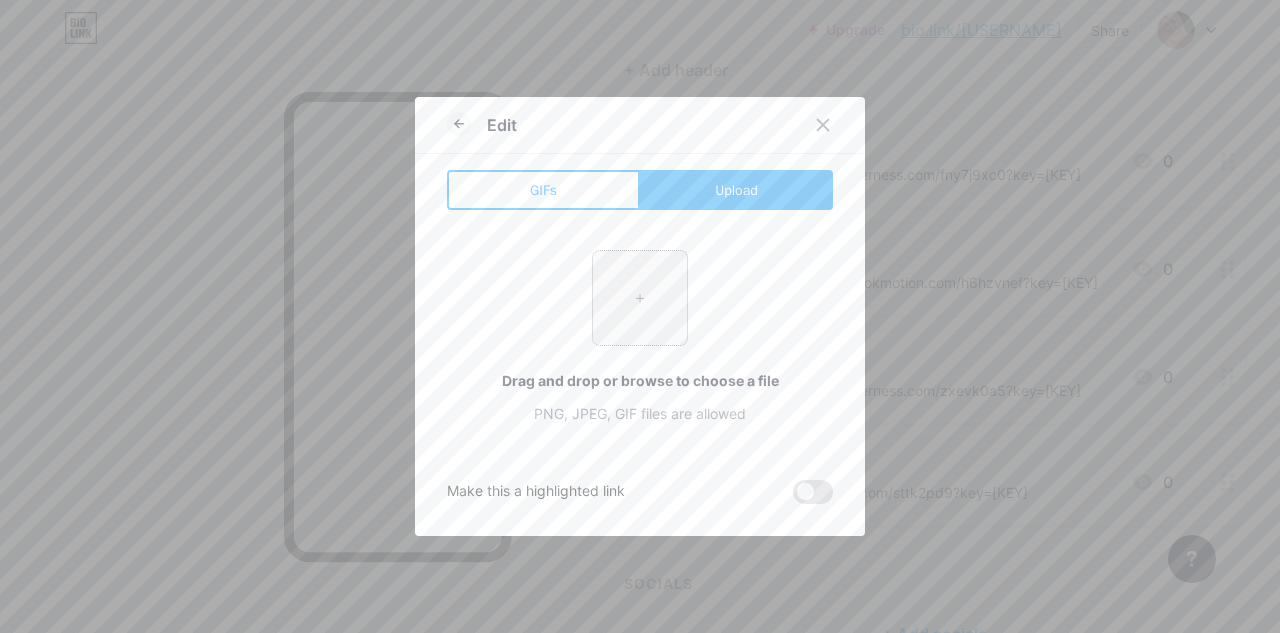 click at bounding box center (640, 298) 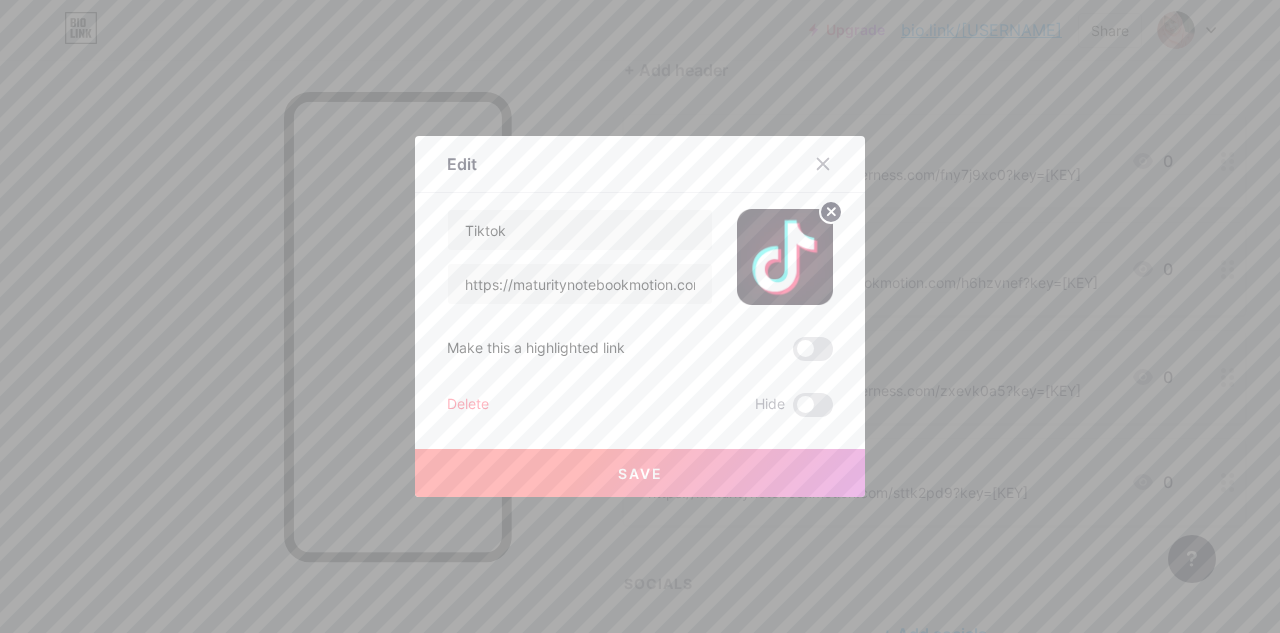 click at bounding box center (813, 349) 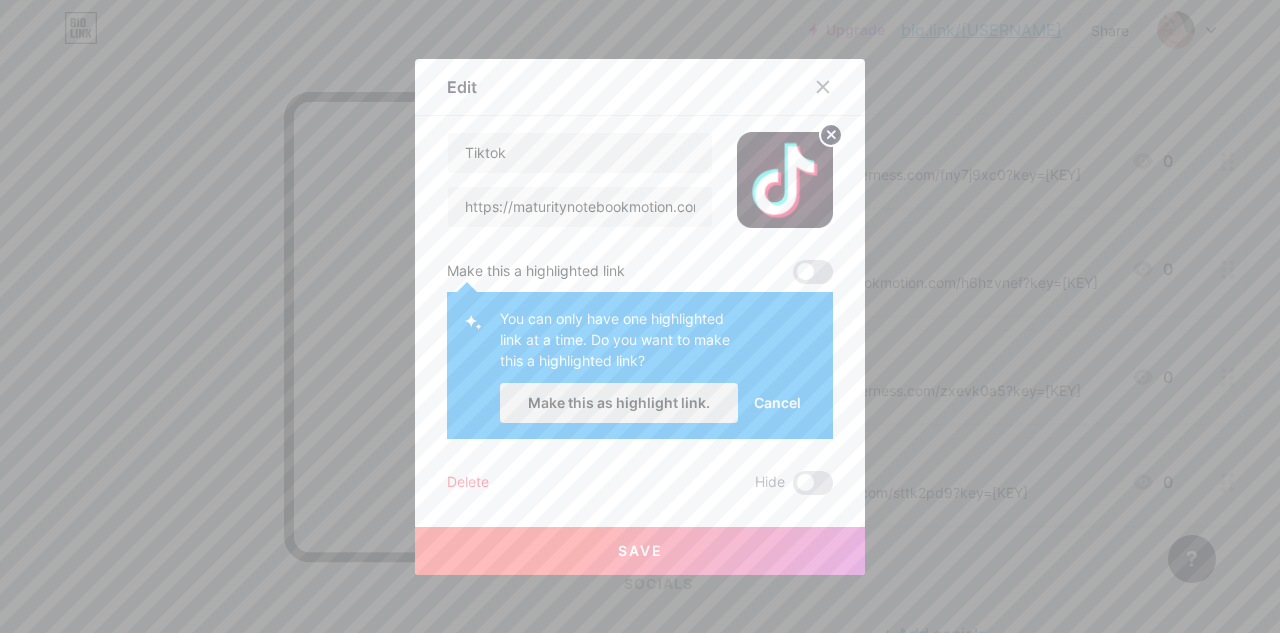 click on "Make this as highlight link." at bounding box center [619, 403] 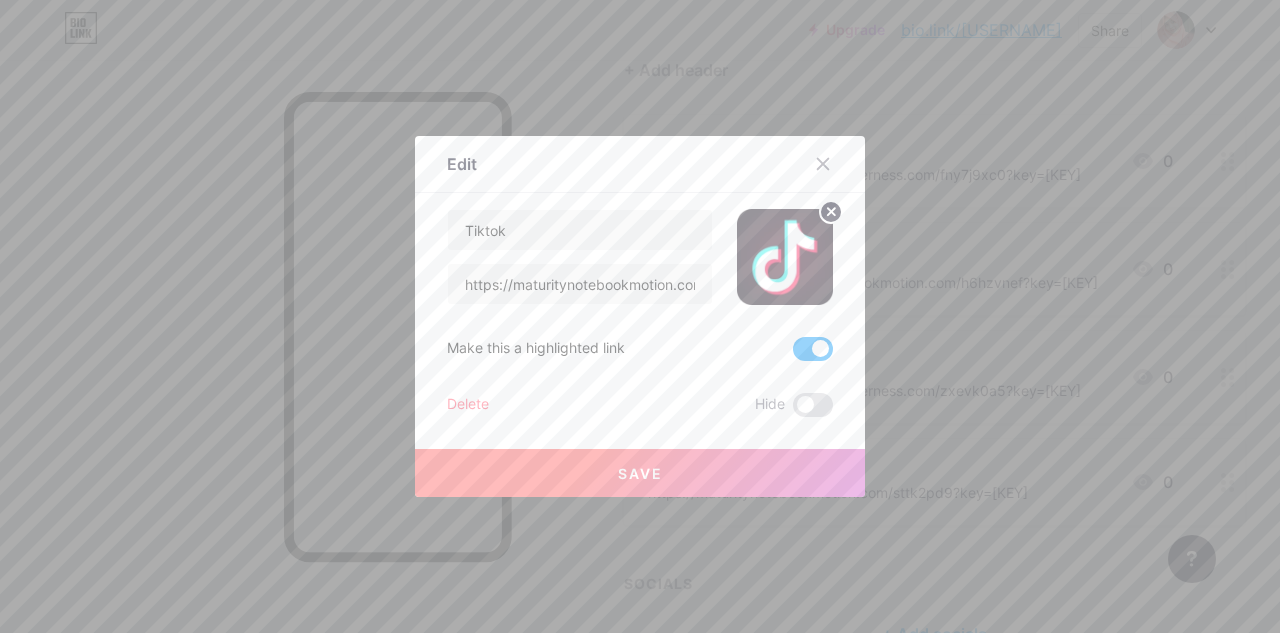 click on "Delete
Hide" at bounding box center (640, 405) 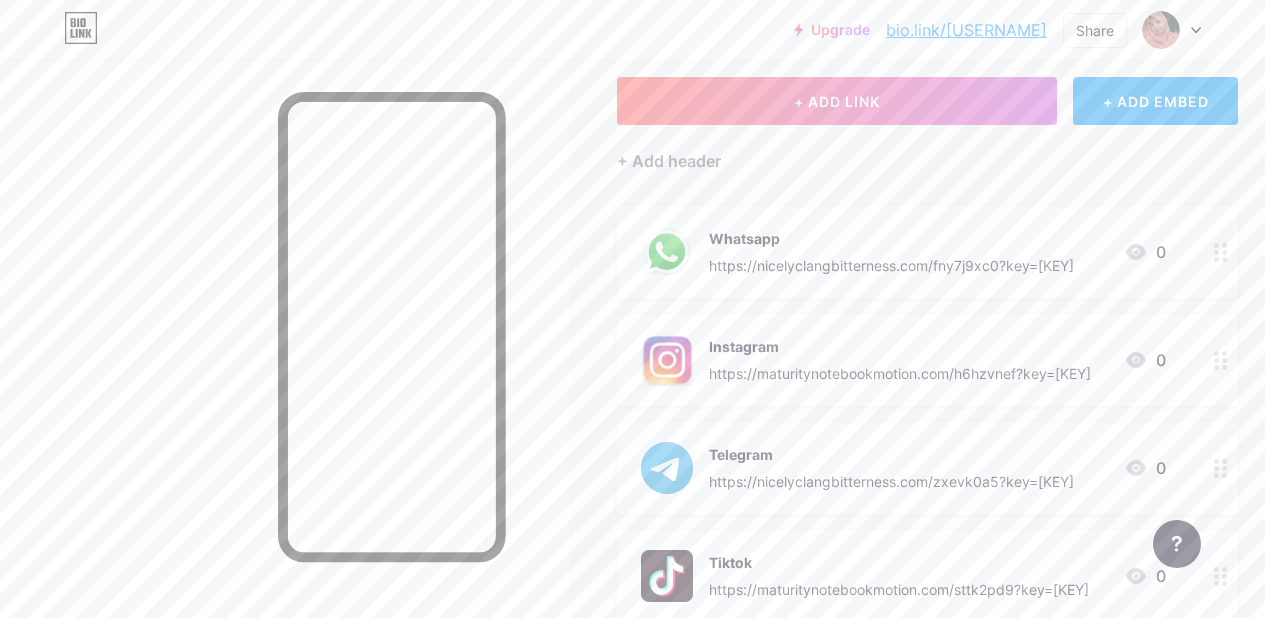 scroll, scrollTop: 0, scrollLeft: 0, axis: both 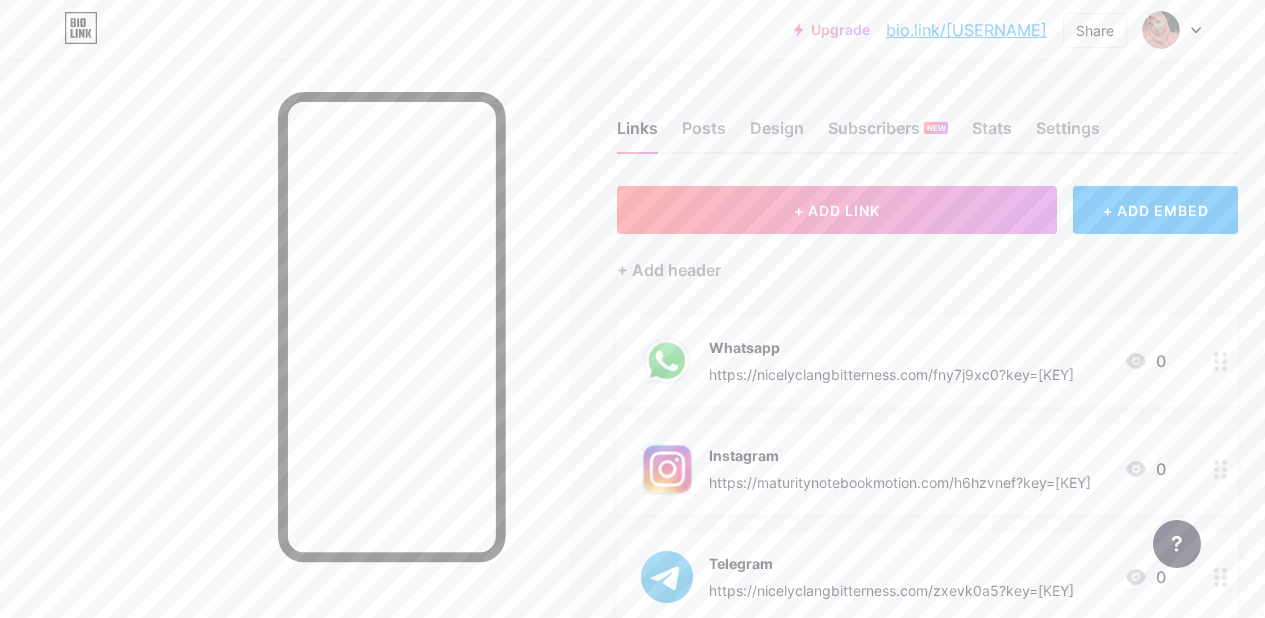 drag, startPoint x: 984, startPoint y: 26, endPoint x: 940, endPoint y: 66, distance: 59.464275 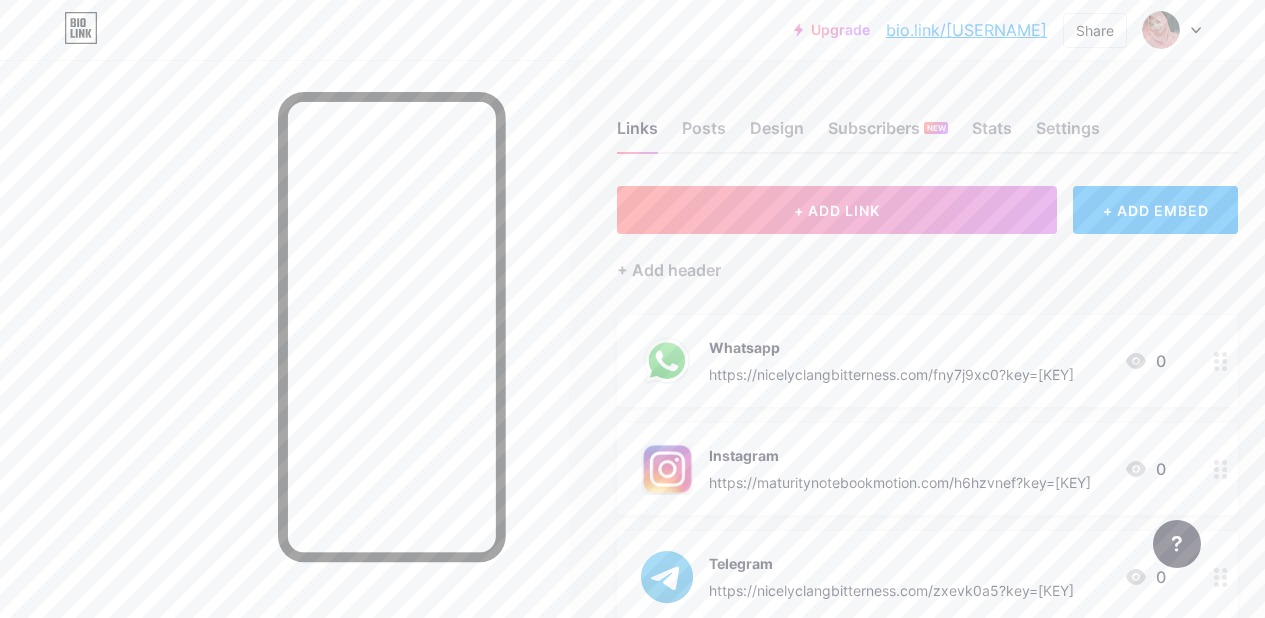 click on "Links
Posts
Design
Subscribers
NEW
Stats
Settings       + ADD LINK     + ADD EMBED
+ Add header
Whatsapp
https://nicelyclangbitterness.com/fny7j9xc0?key=[KEY]
0
Instagram
https://maturitynotebookmotion.com/h6hzvnef?key=[KEY]
0
Telegram
https://nicelyclangbitterness.com/zxevk0a5?key=[KEY]
0
Tiktok
https://maturitynotebookmotion.com/sttk2pd9?key=[KEY]
0
SOCIALS     + Add socials                       Feature requests             Help center         Contact support" at bounding box center [661, 512] 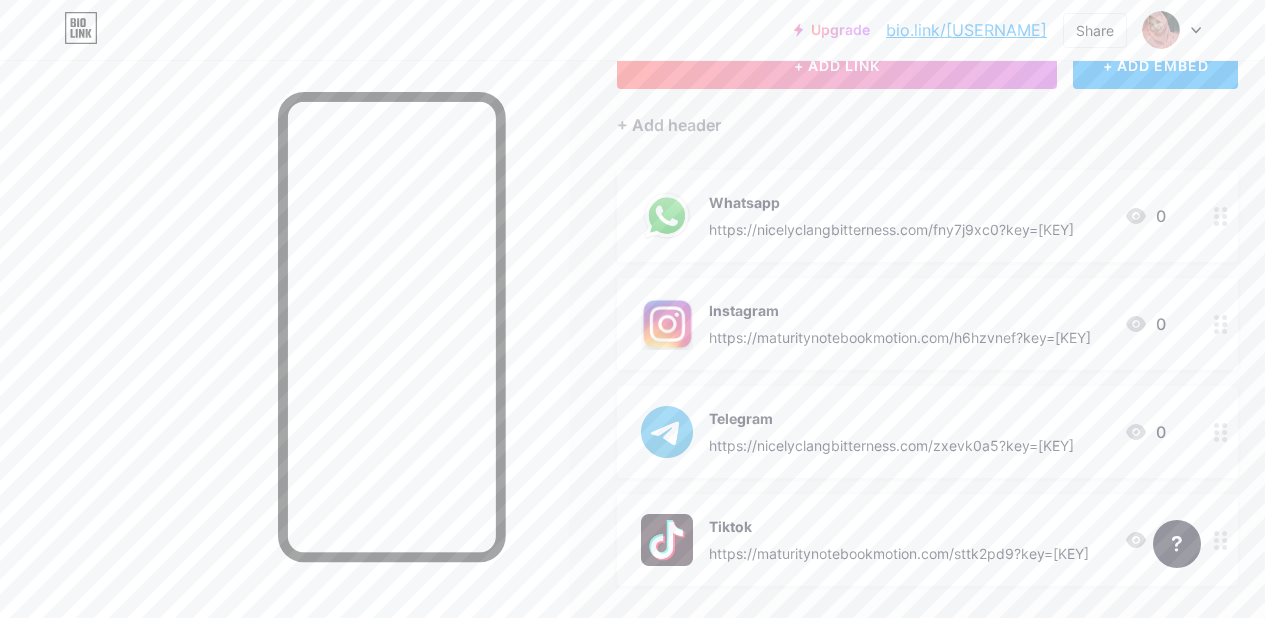 scroll, scrollTop: 245, scrollLeft: 0, axis: vertical 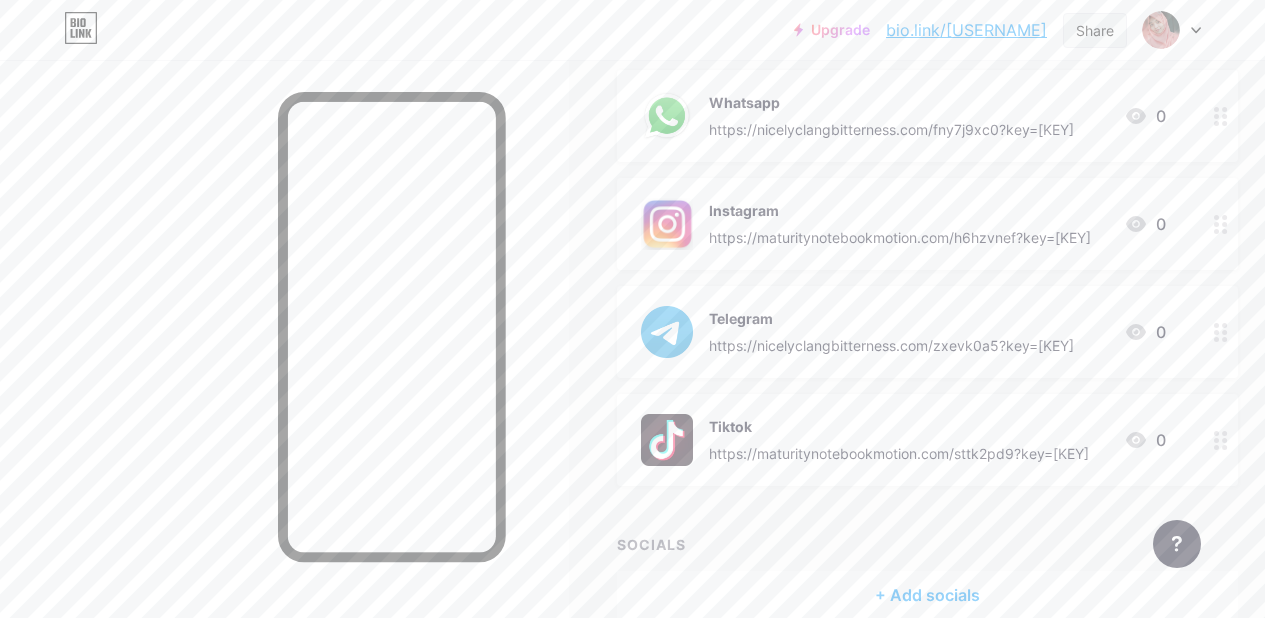 click on "Share" at bounding box center [1095, 30] 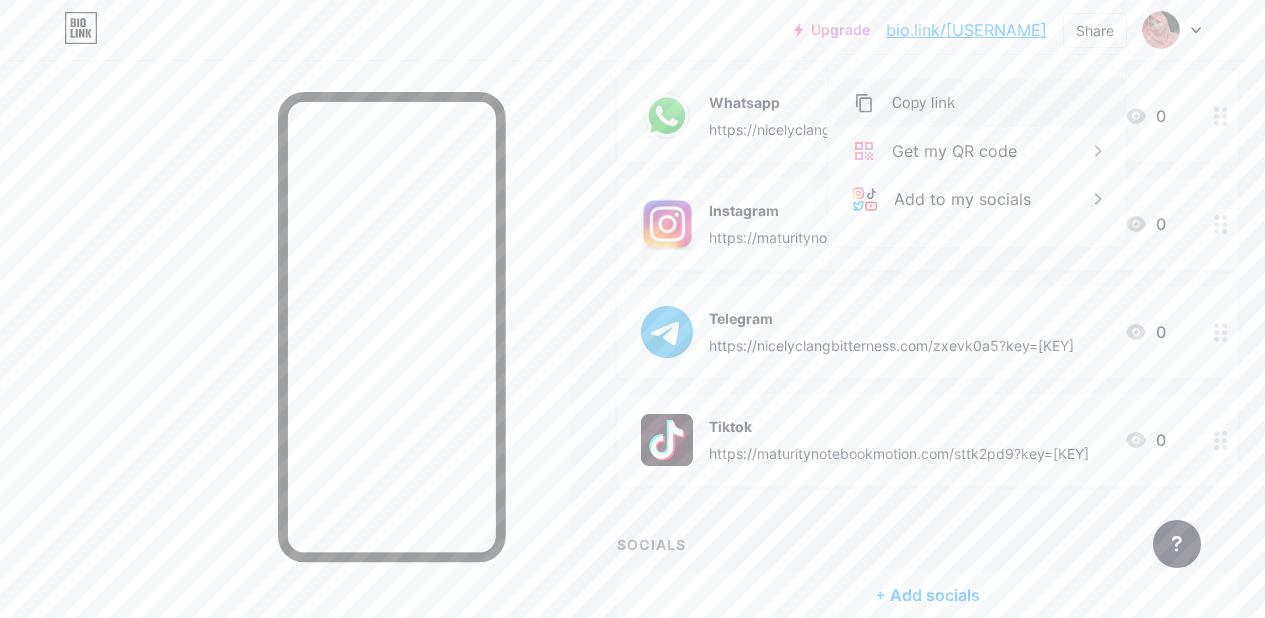 click on "Copy link" at bounding box center [923, 103] 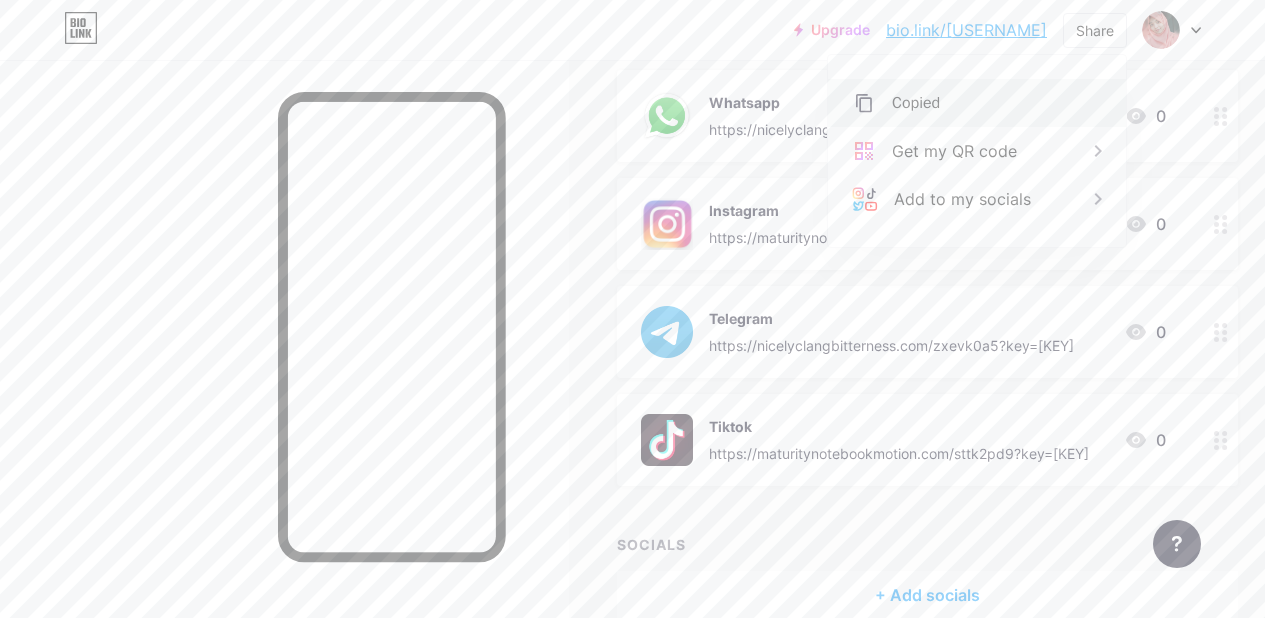 click on "Copied" at bounding box center (977, 103) 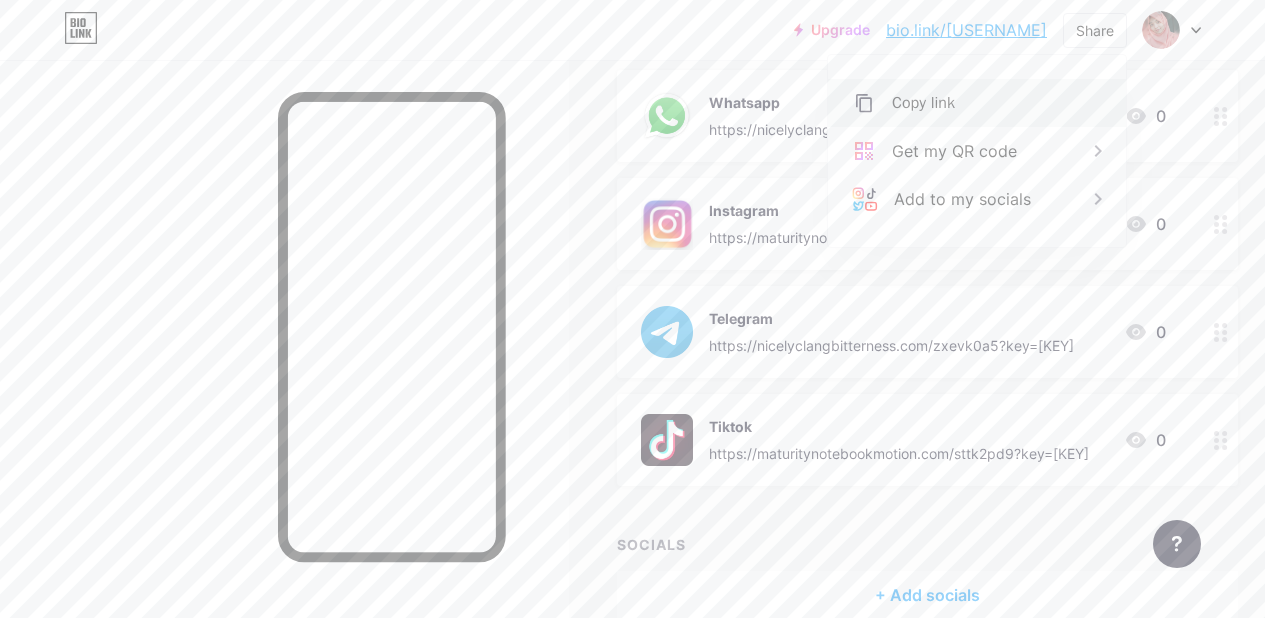 click on "Copy link" at bounding box center (977, 103) 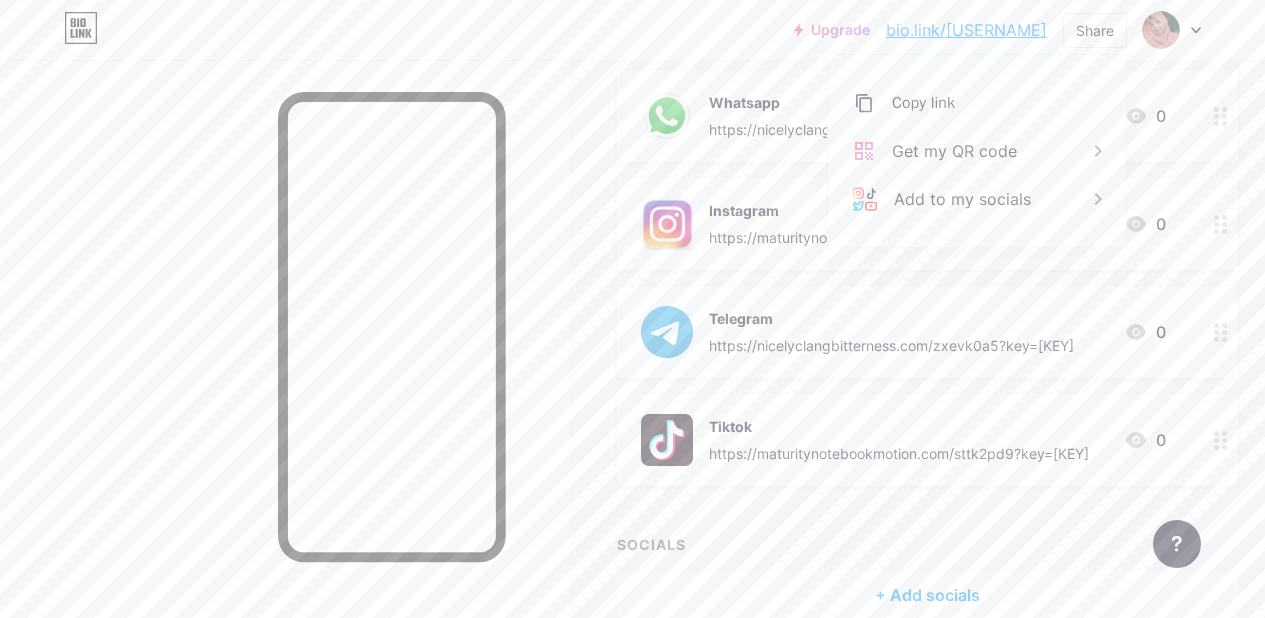 click on "Upgrade   bio.link/[USERNAME]   bio.link/[USERNAME]   Share
Copy link   https://bio.link/[USERNAME]
Get my QR code
Add to my socials                   Switch accounts     [USERNAME]   bio.link/[USERNAME]       + Add a new page        Account settings   Logout" at bounding box center (632, 30) 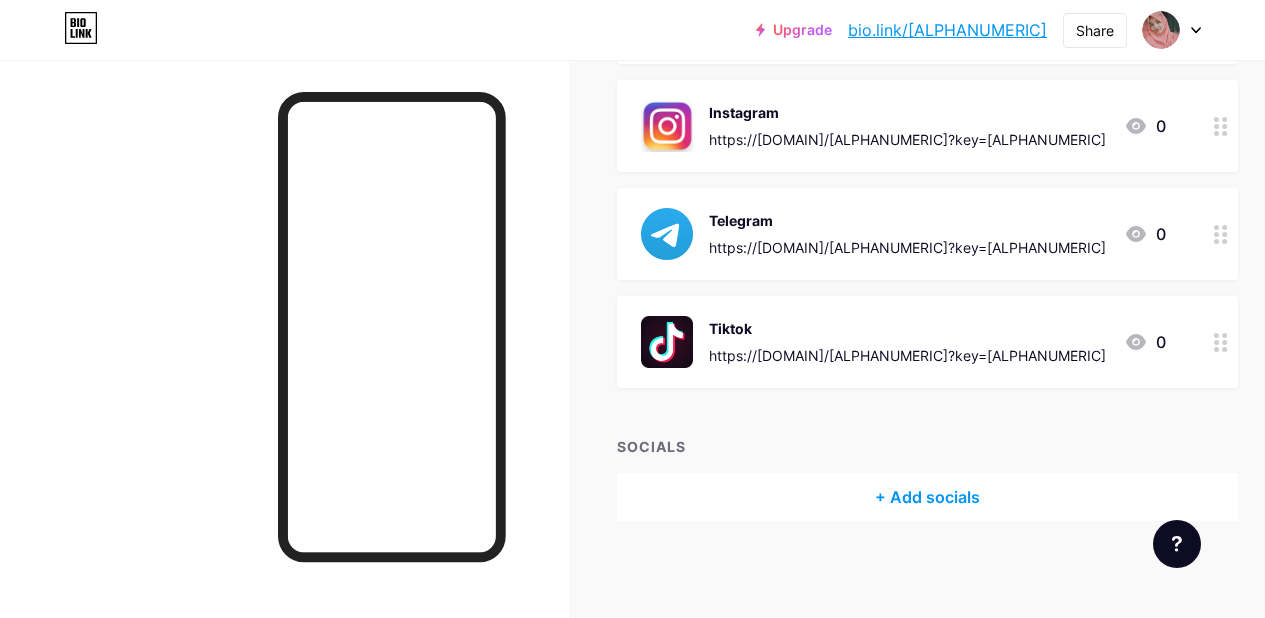 scroll, scrollTop: 345, scrollLeft: 0, axis: vertical 